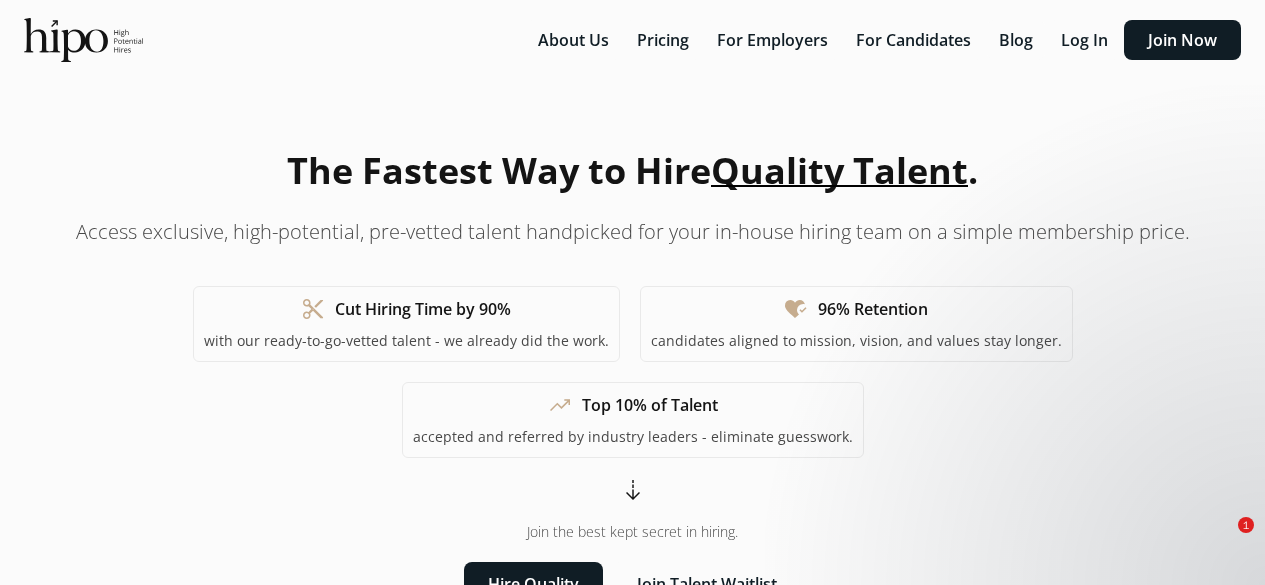 scroll, scrollTop: 5896, scrollLeft: 0, axis: vertical 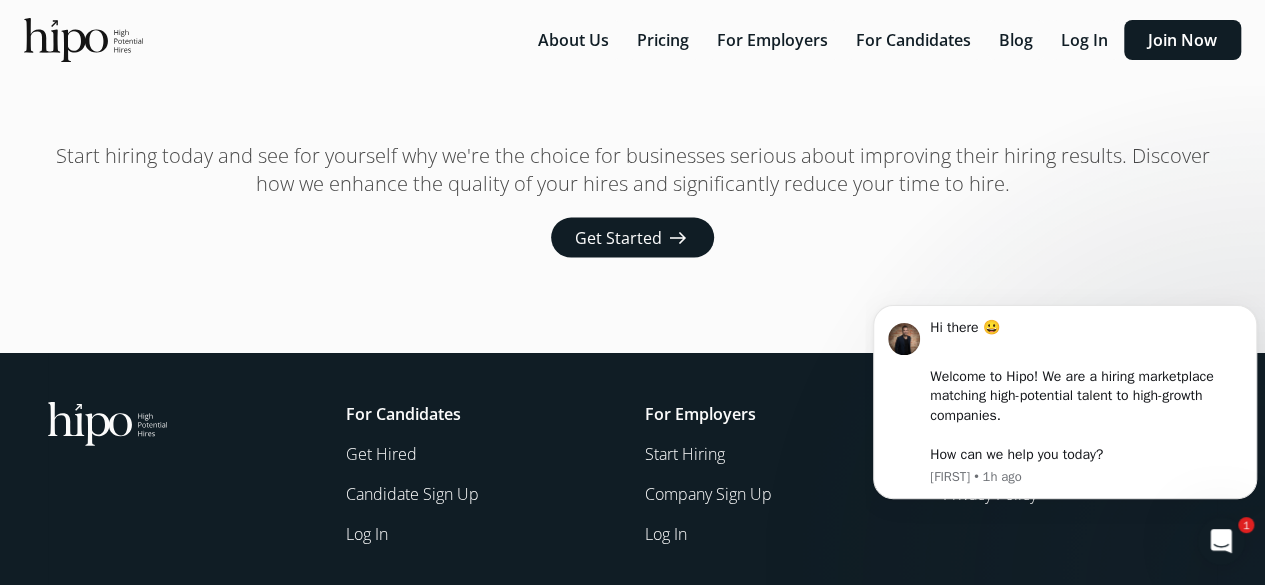 click on "Get Hired" at bounding box center (483, 454) 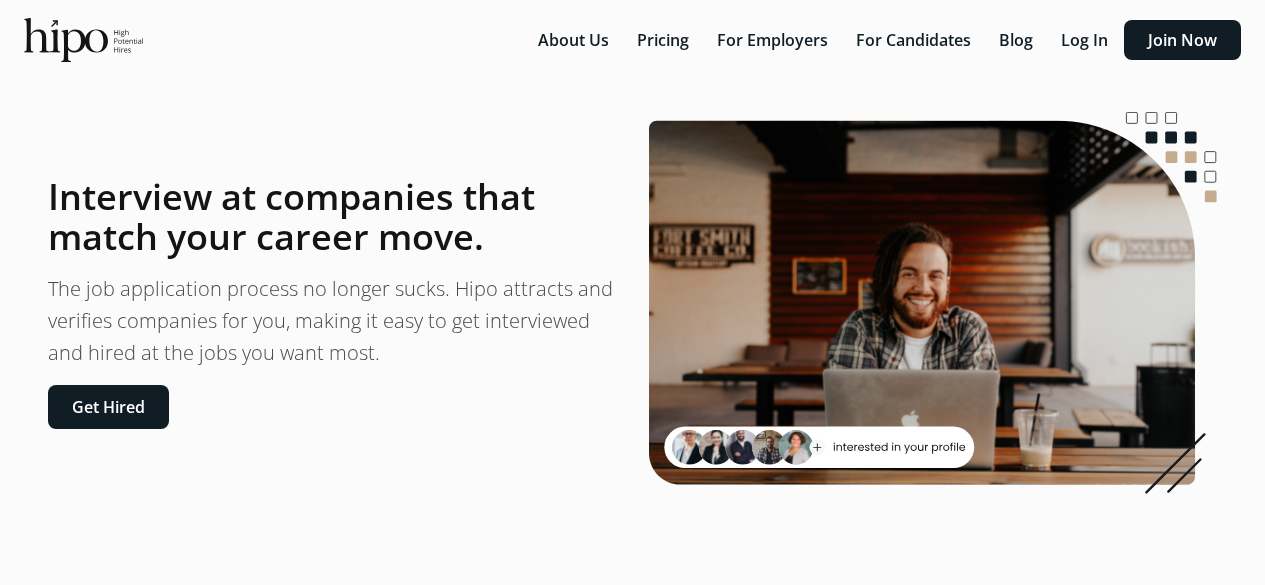 scroll, scrollTop: 0, scrollLeft: 0, axis: both 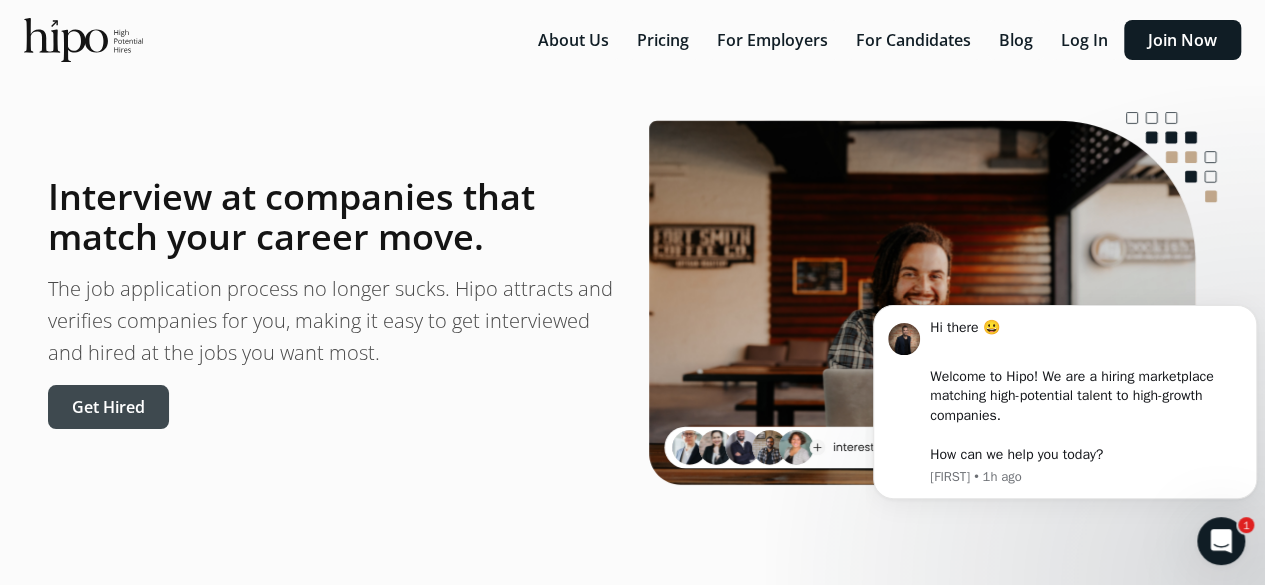 click on "Get Hired" at bounding box center (108, 407) 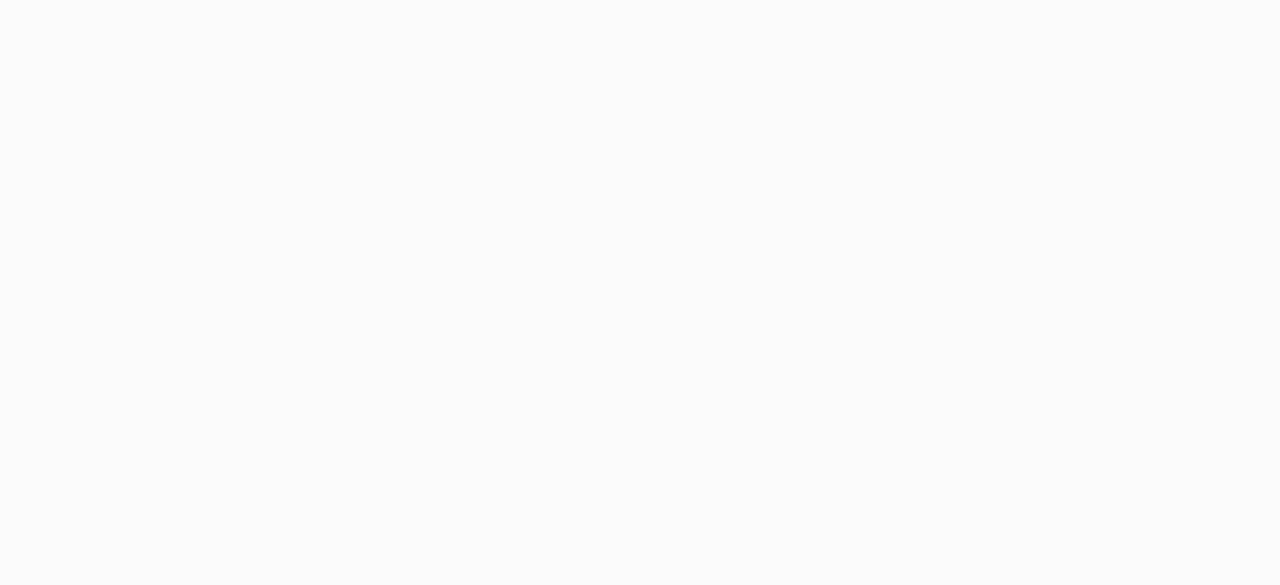 scroll, scrollTop: 0, scrollLeft: 0, axis: both 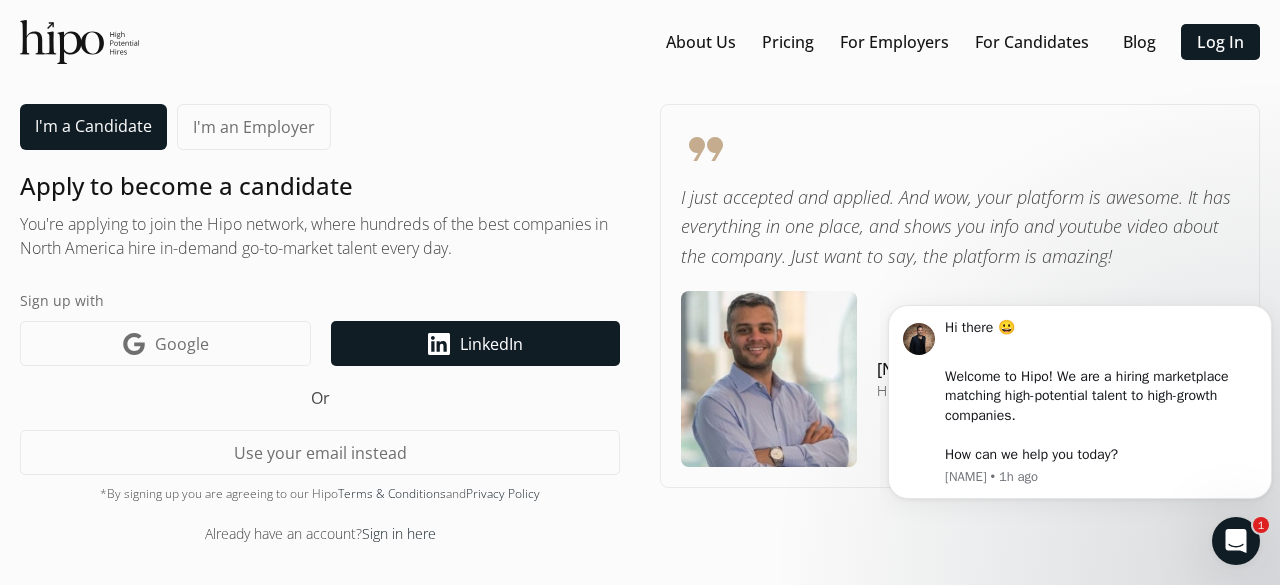 click on "LinkedIn icon LinkedIn" at bounding box center (475, 343) 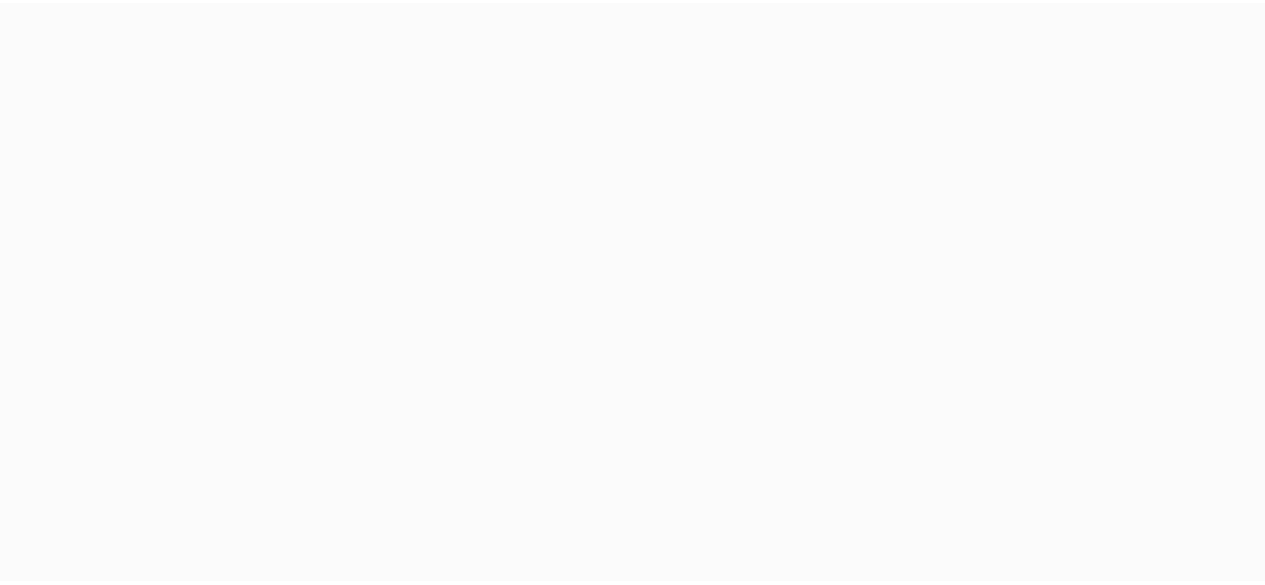 scroll, scrollTop: 0, scrollLeft: 0, axis: both 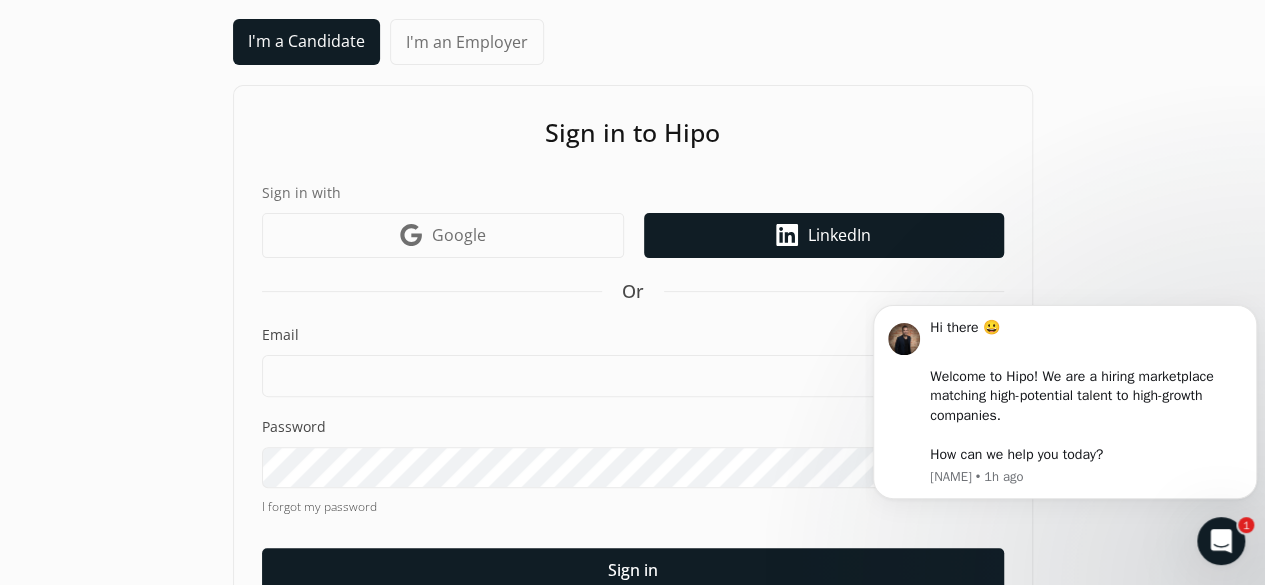 click on "LinkedIn icon LinkedIn" at bounding box center (824, 235) 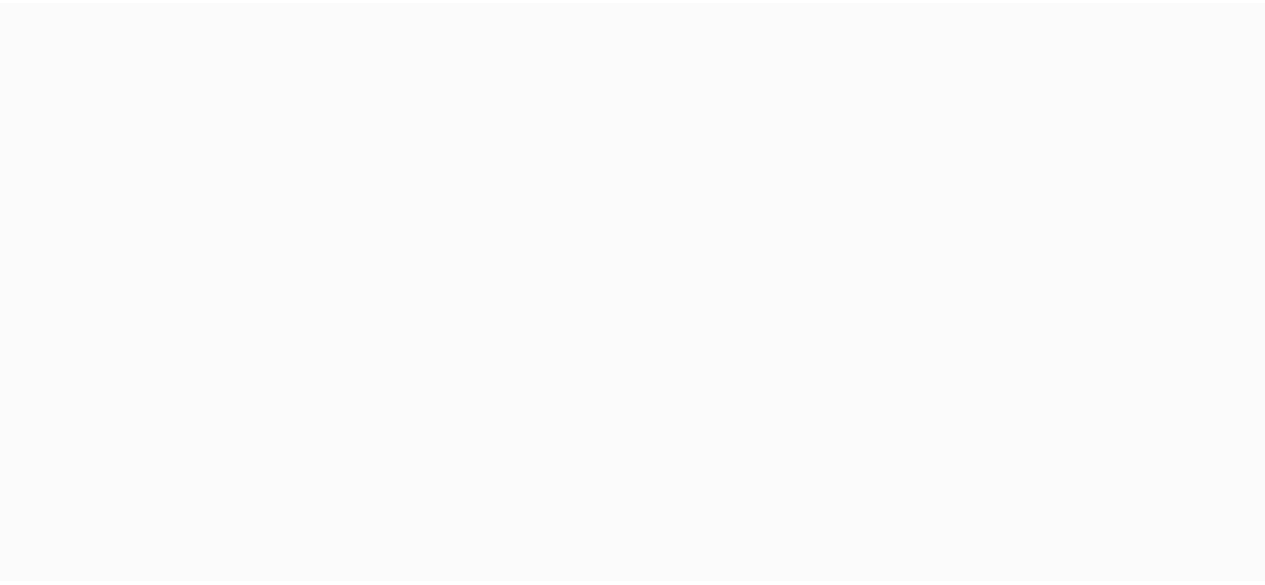 scroll, scrollTop: 0, scrollLeft: 0, axis: both 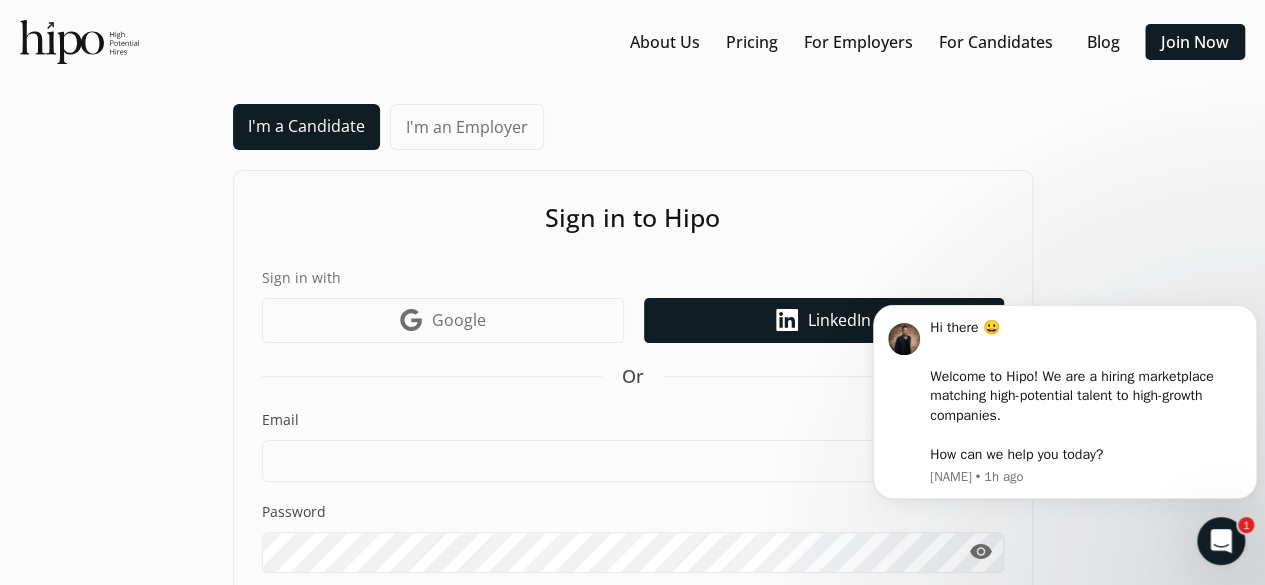click 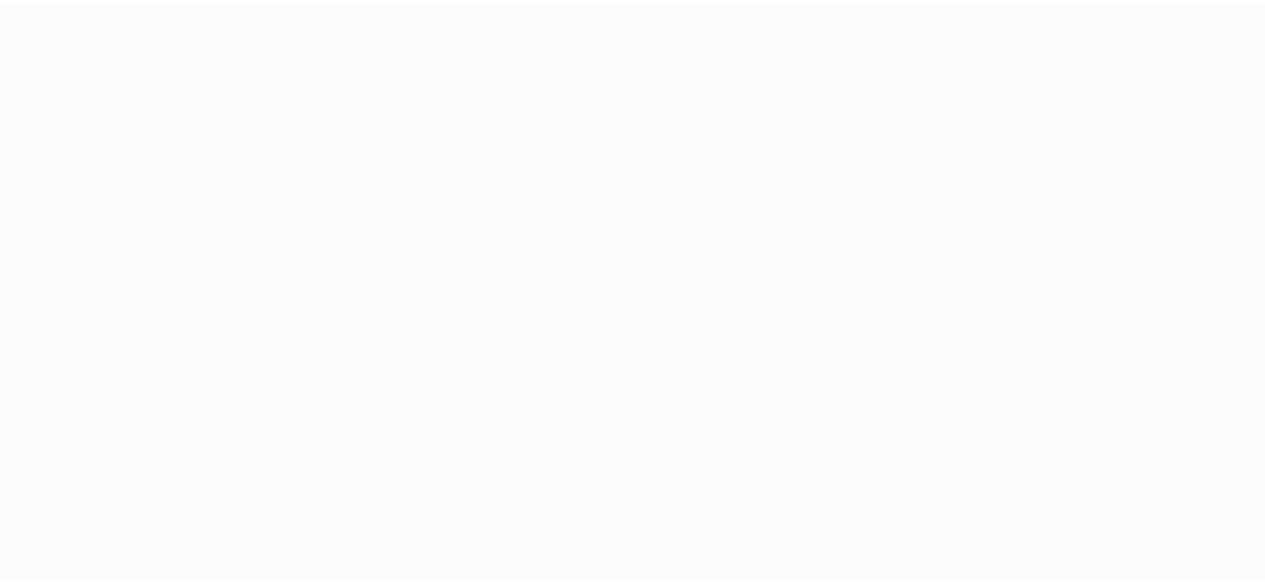 scroll, scrollTop: 0, scrollLeft: 0, axis: both 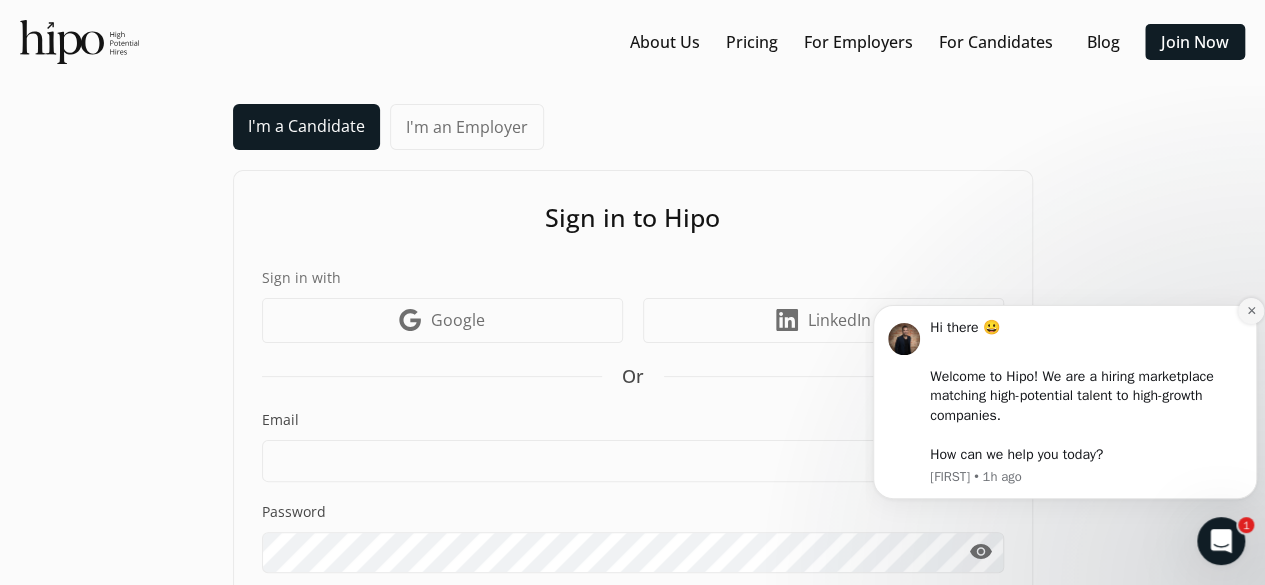 click at bounding box center (1251, 311) 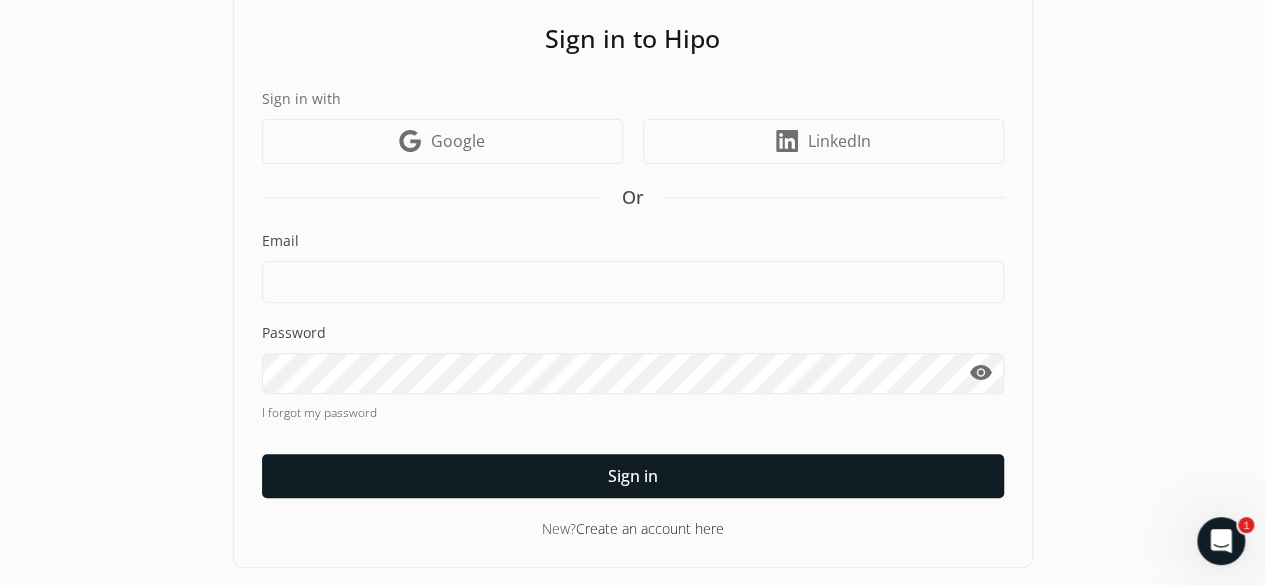 scroll, scrollTop: 166, scrollLeft: 0, axis: vertical 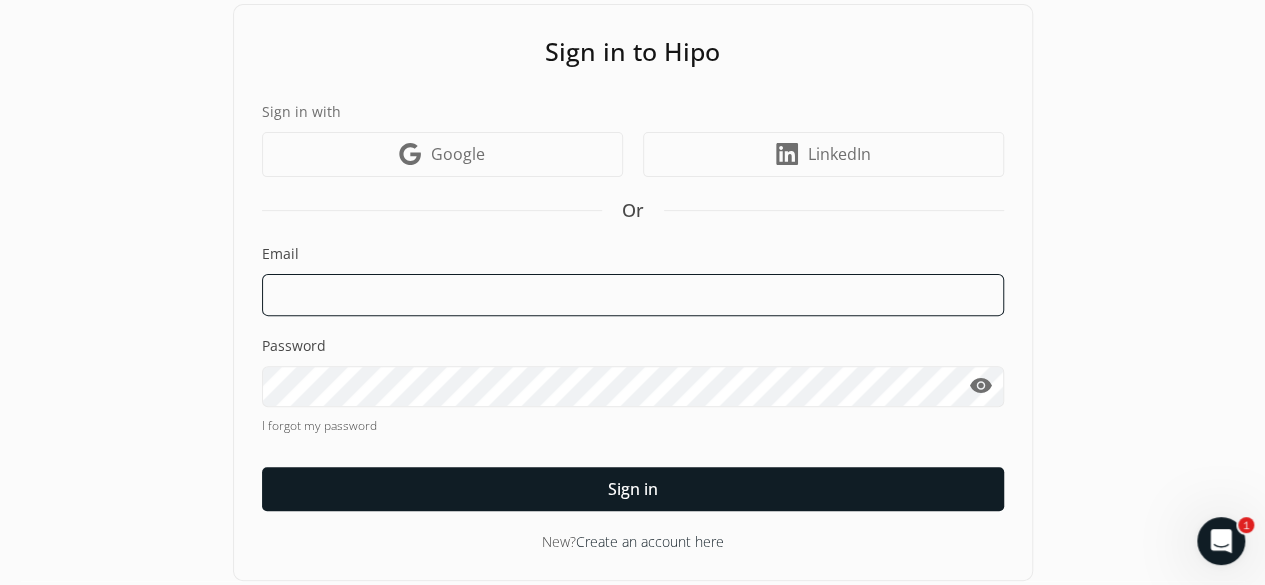 click at bounding box center [633, 295] 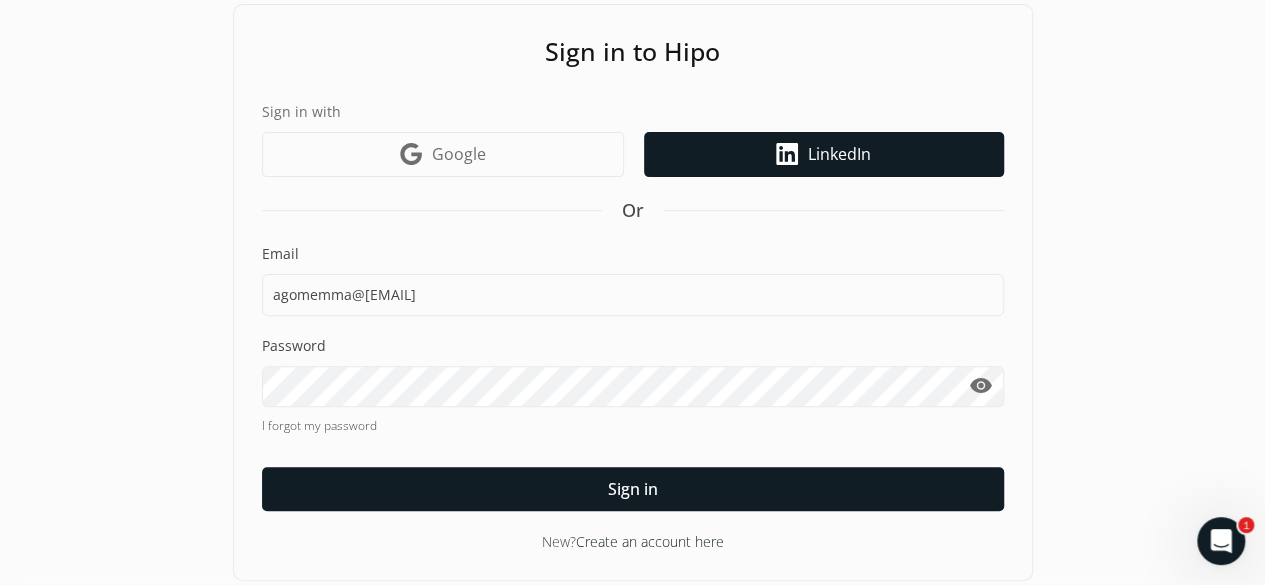 click on "LinkedIn" at bounding box center (839, 154) 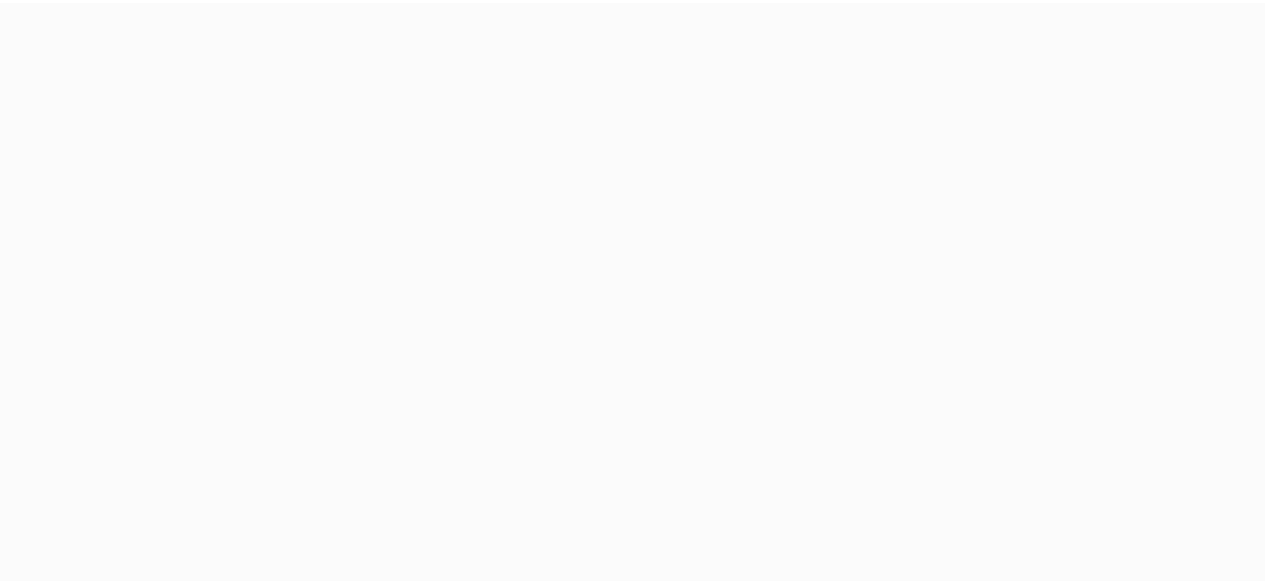 scroll, scrollTop: 0, scrollLeft: 0, axis: both 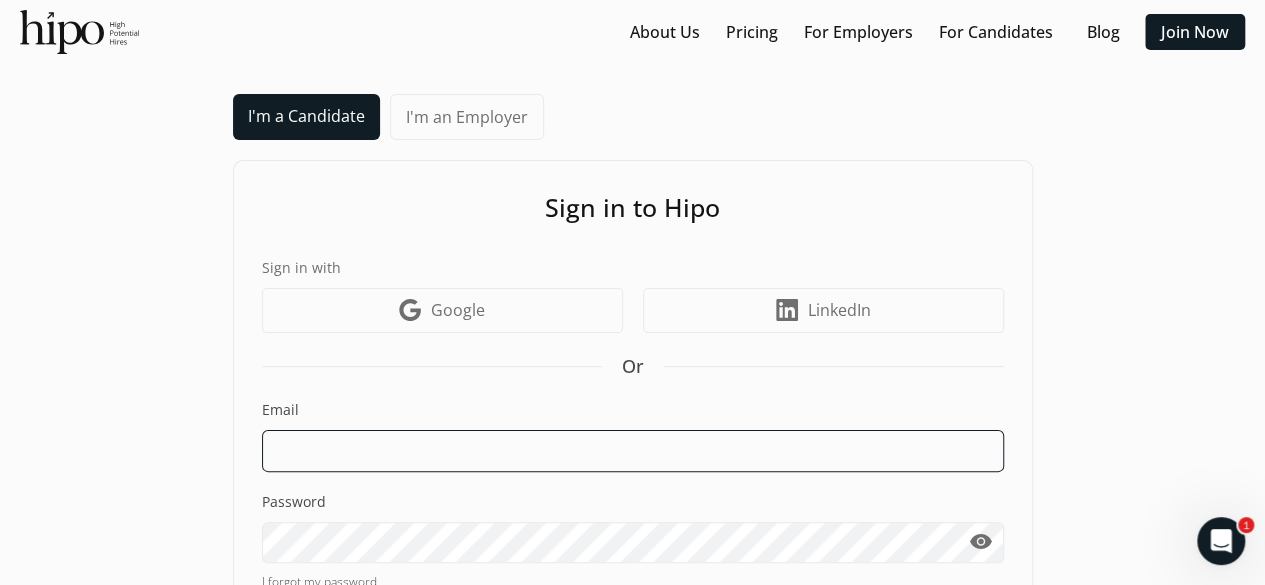 click at bounding box center [633, 451] 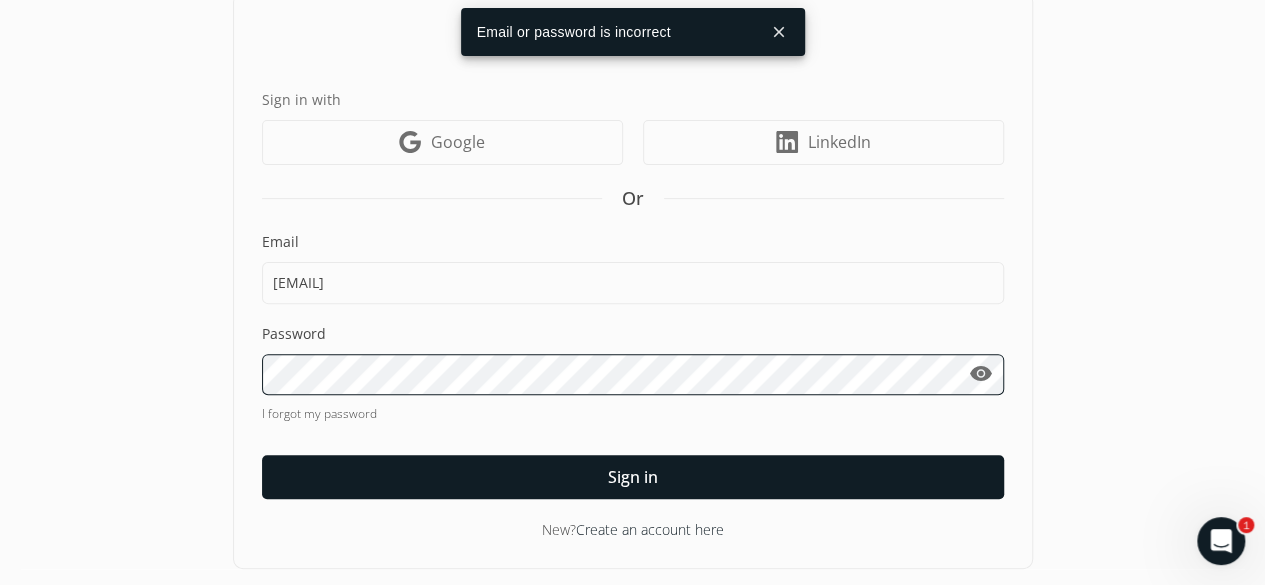 scroll, scrollTop: 179, scrollLeft: 0, axis: vertical 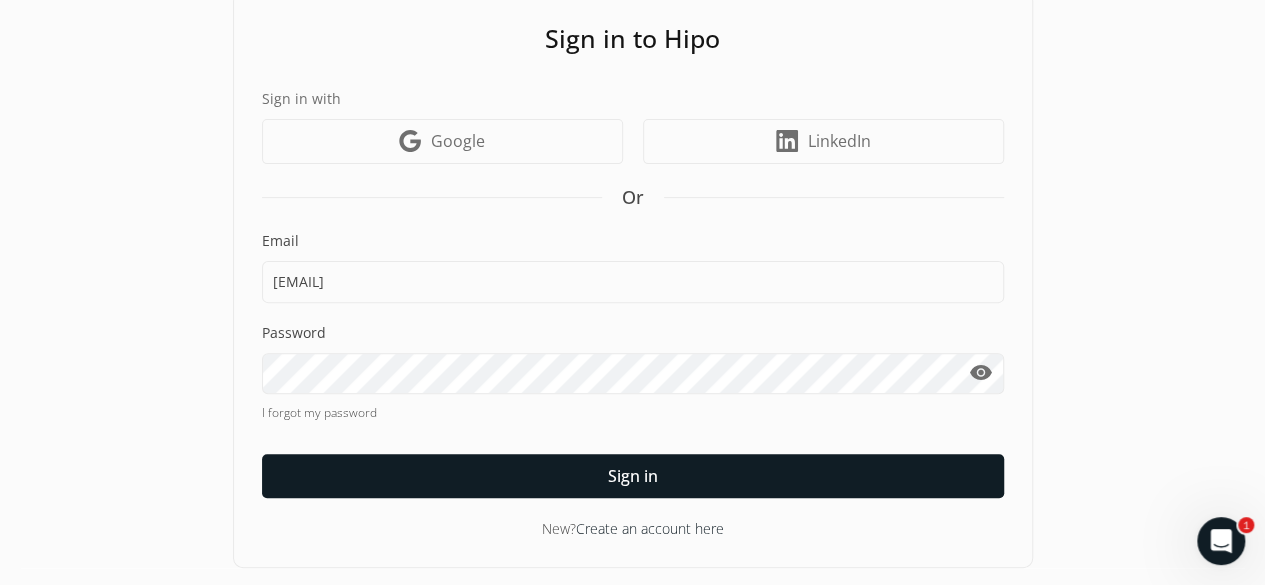 drag, startPoint x: 668, startPoint y: 527, endPoint x: 619, endPoint y: 528, distance: 49.010204 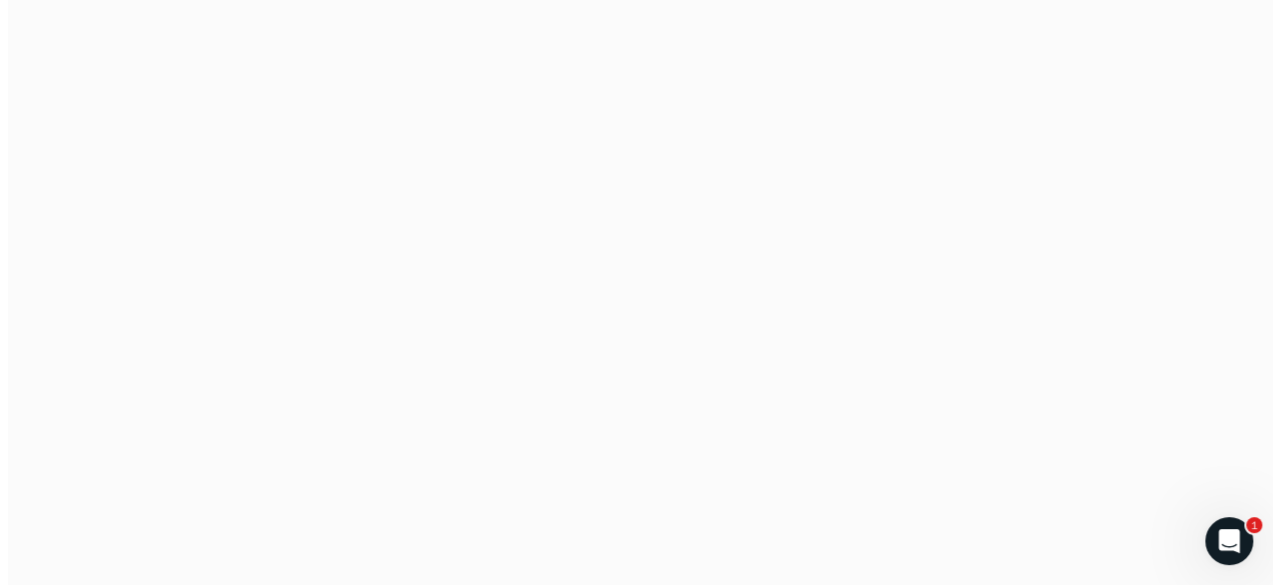 scroll, scrollTop: 0, scrollLeft: 0, axis: both 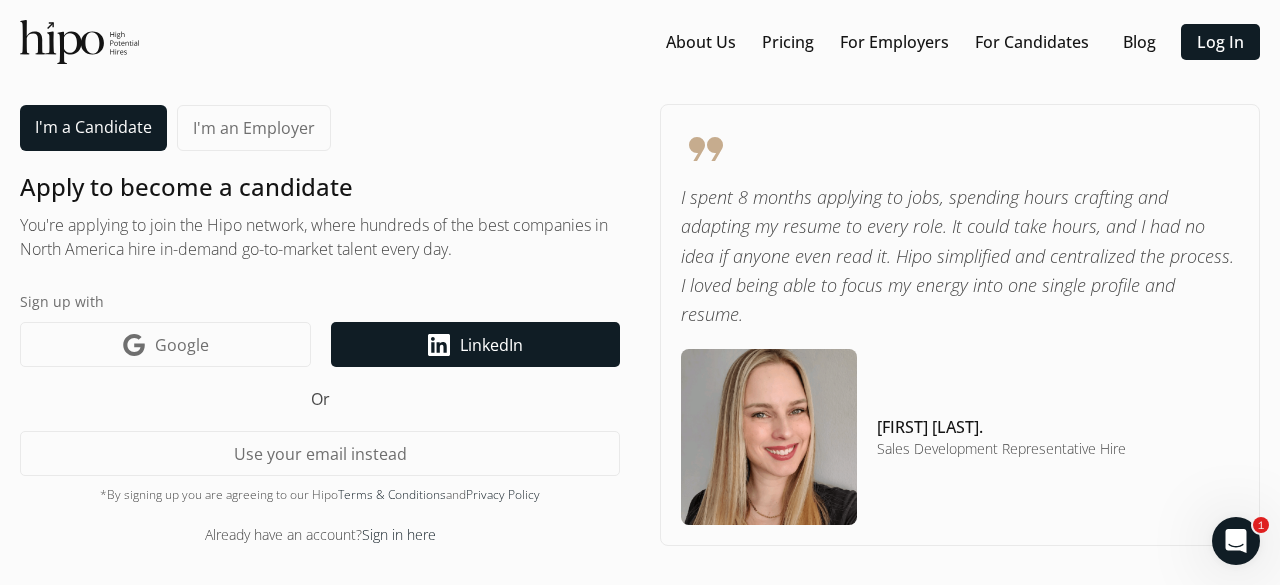click on "LinkedIn" at bounding box center (491, 345) 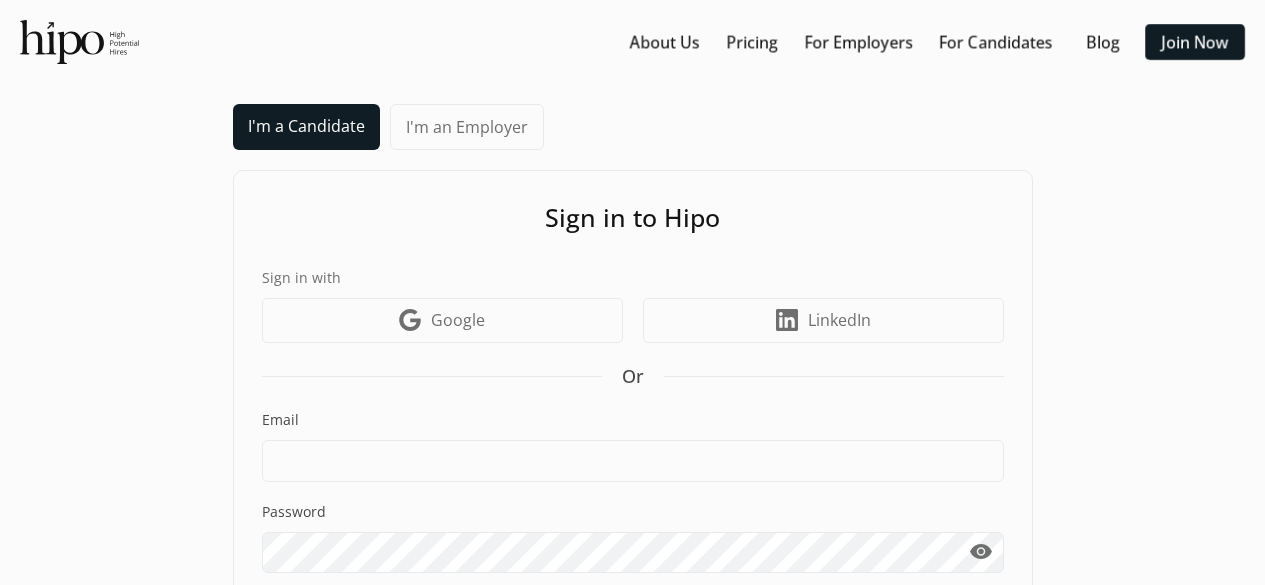 scroll, scrollTop: 0, scrollLeft: 0, axis: both 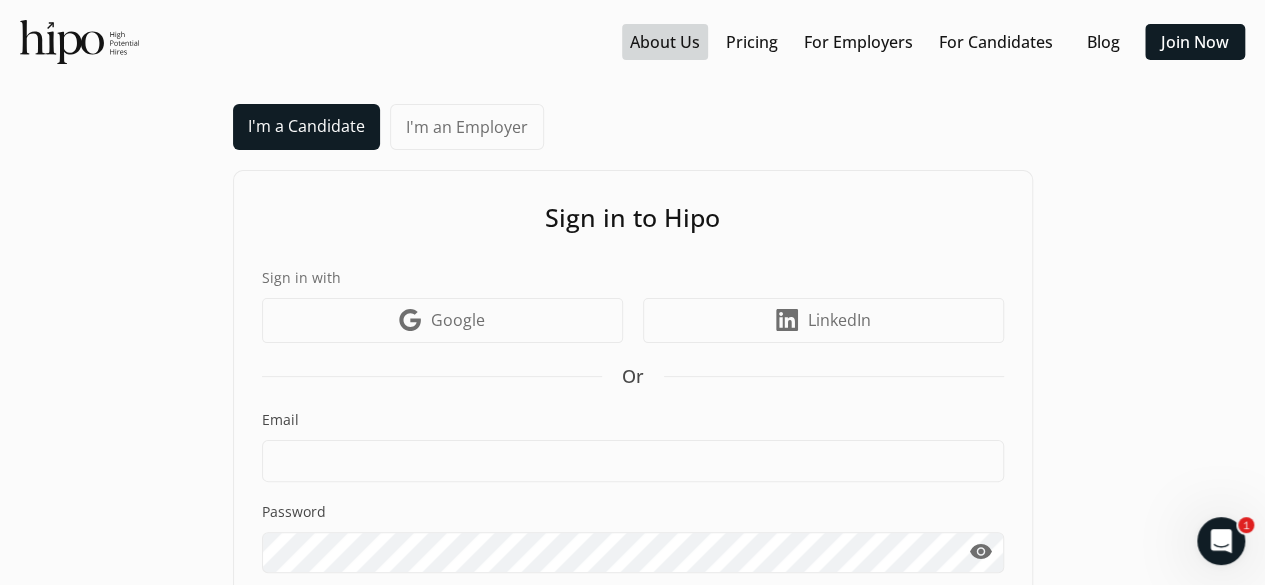 click on "About Us" 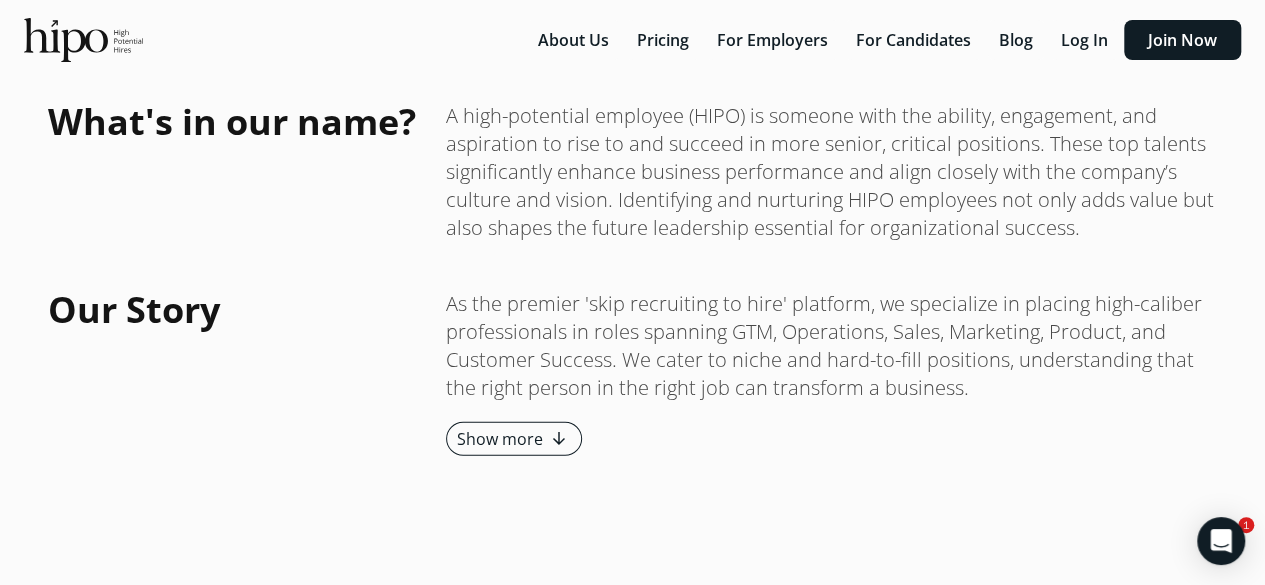 scroll, scrollTop: 2454, scrollLeft: 0, axis: vertical 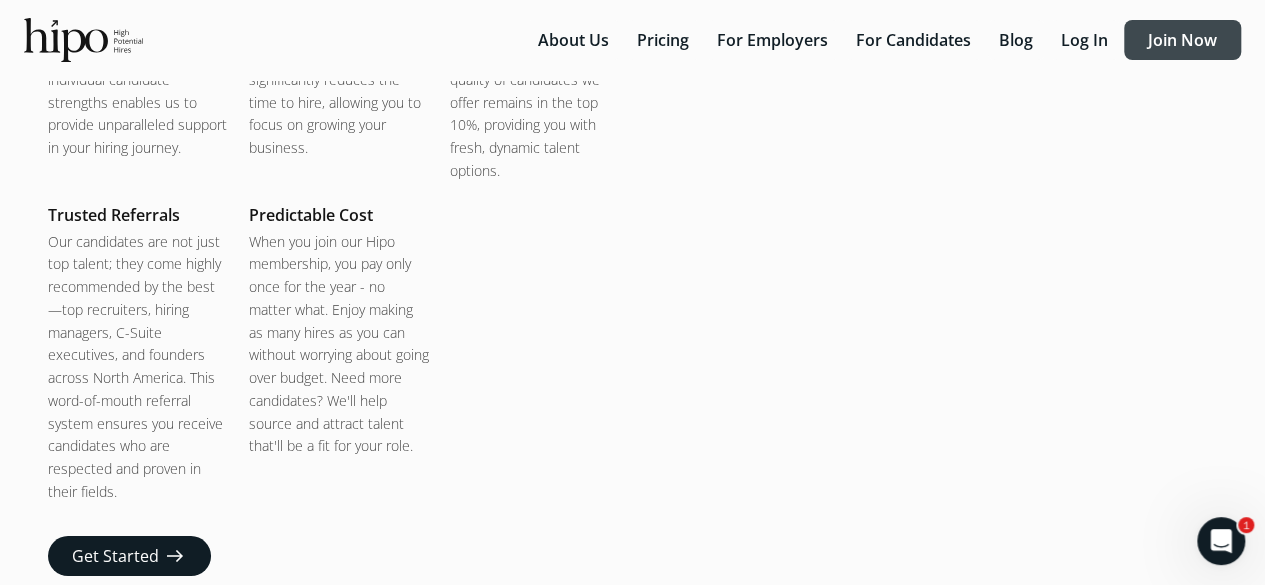 click on "Join Now" at bounding box center (1182, 40) 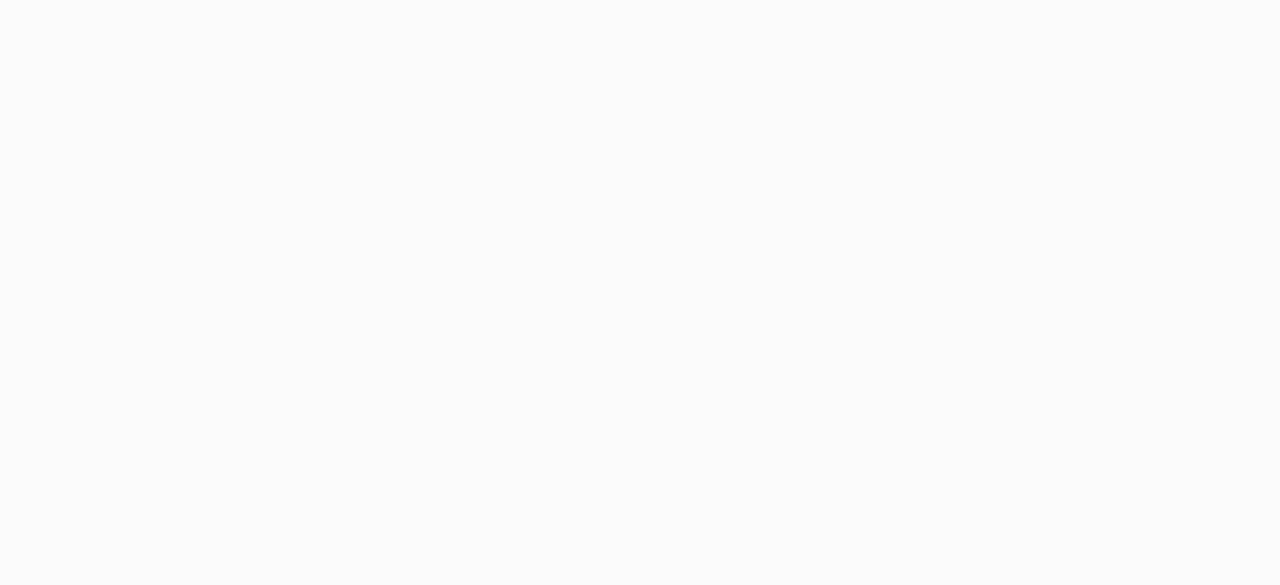 scroll, scrollTop: 0, scrollLeft: 0, axis: both 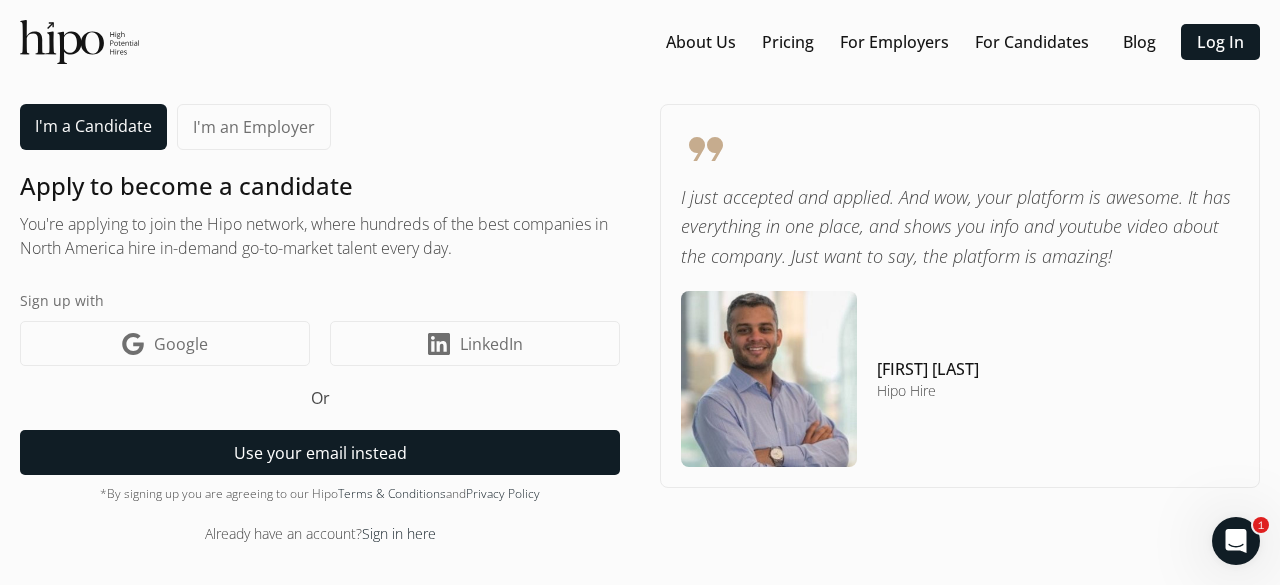 click on "Use your email instead" at bounding box center [320, 452] 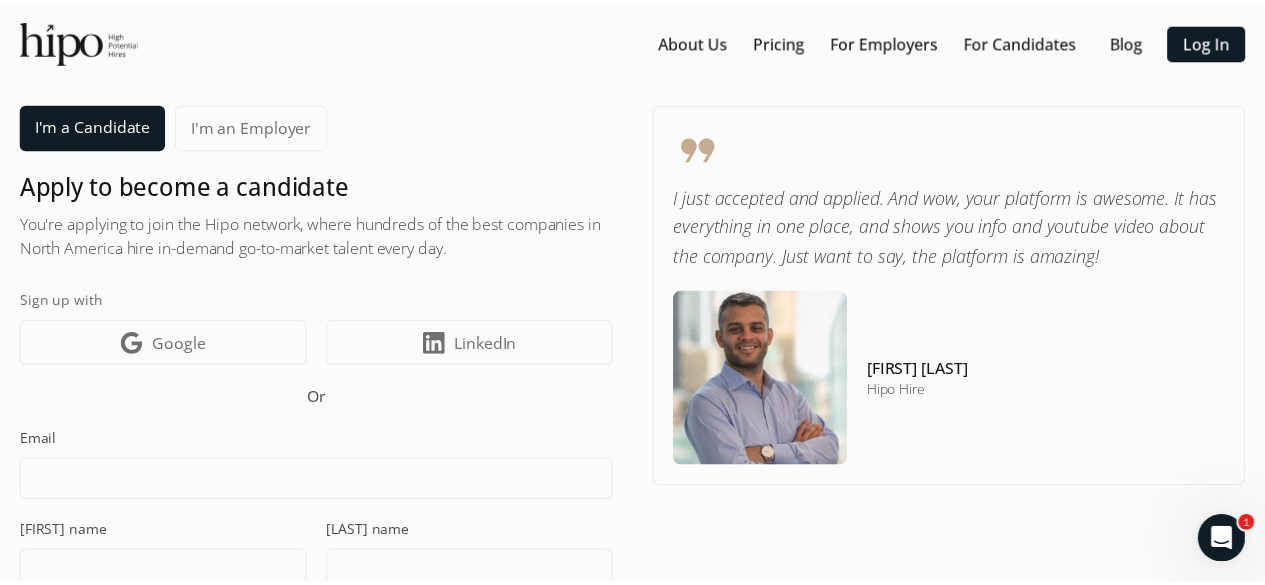 scroll, scrollTop: 30, scrollLeft: 0, axis: vertical 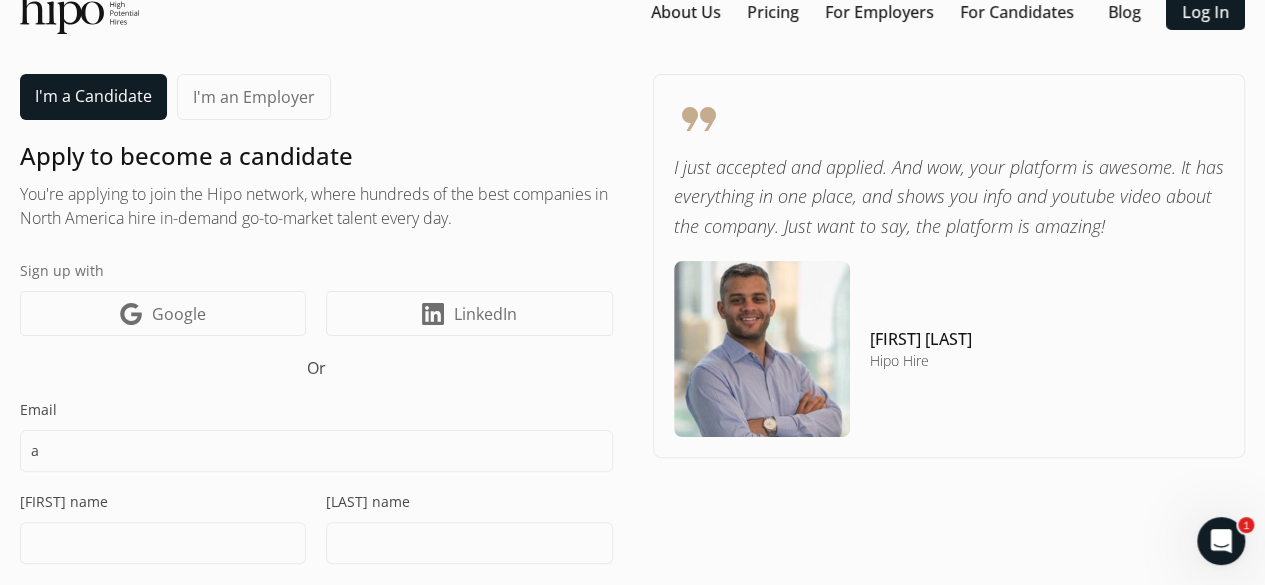 type on "[EMAIL]" 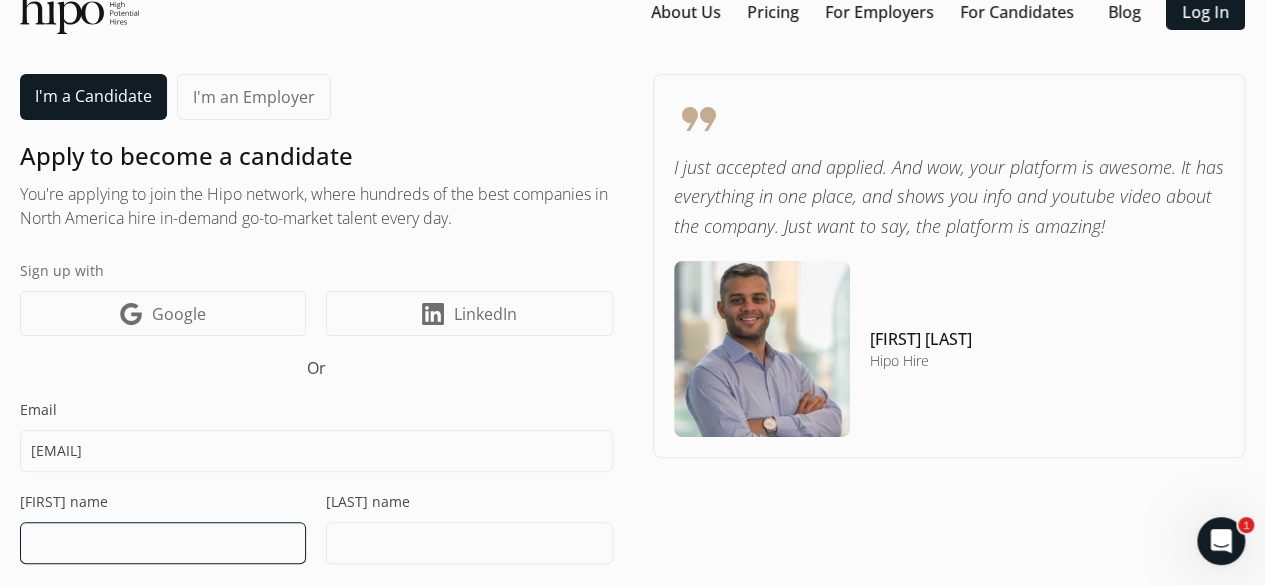type on "[FIRST]" 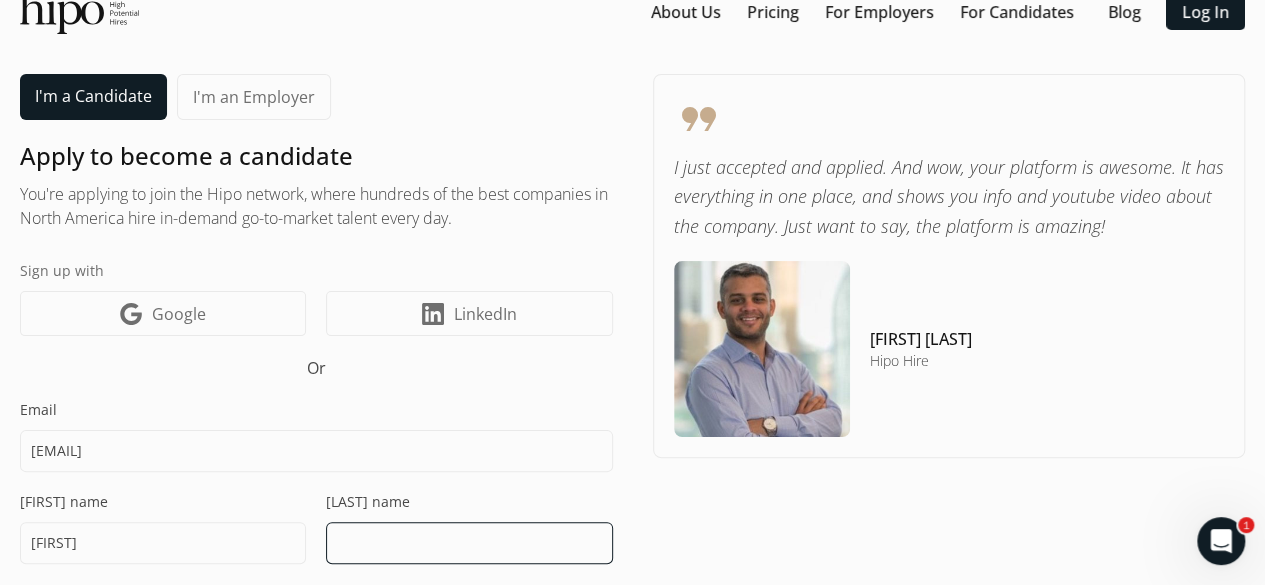 type on "[LAST]" 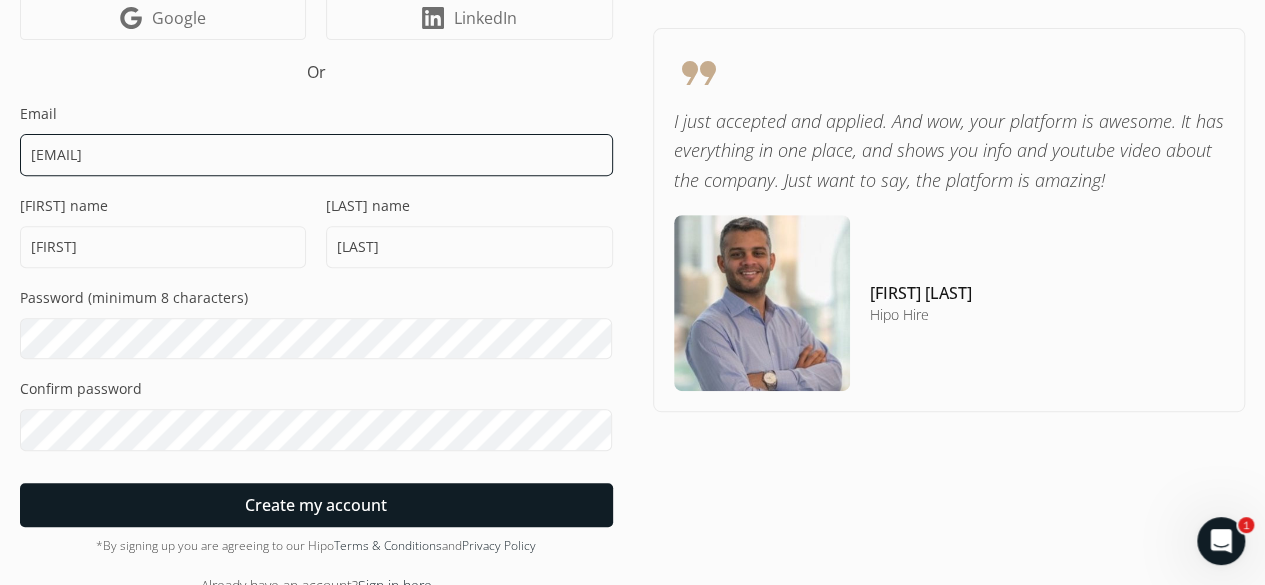 scroll, scrollTop: 332, scrollLeft: 0, axis: vertical 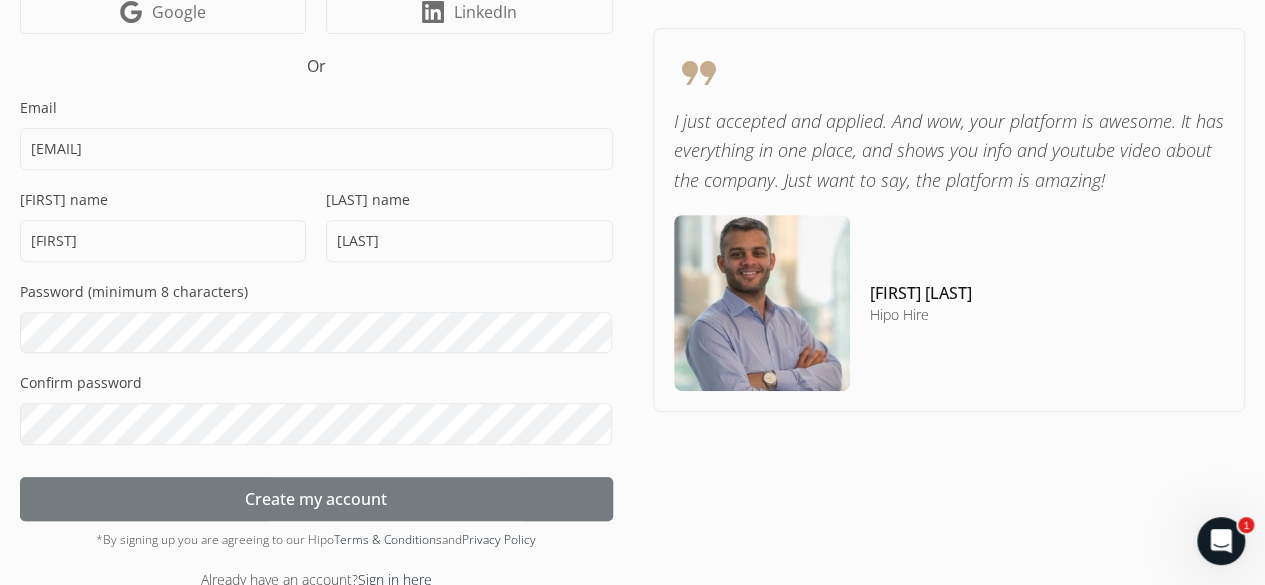 click on "Create my account" at bounding box center (316, 499) 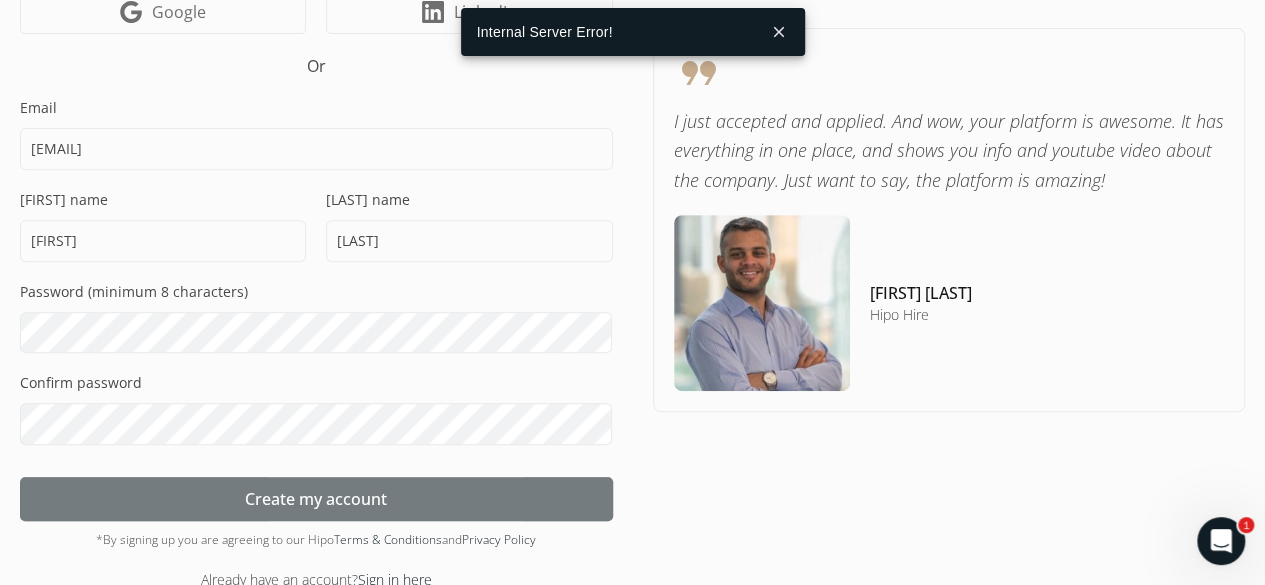 click on "Create my account" at bounding box center [316, 499] 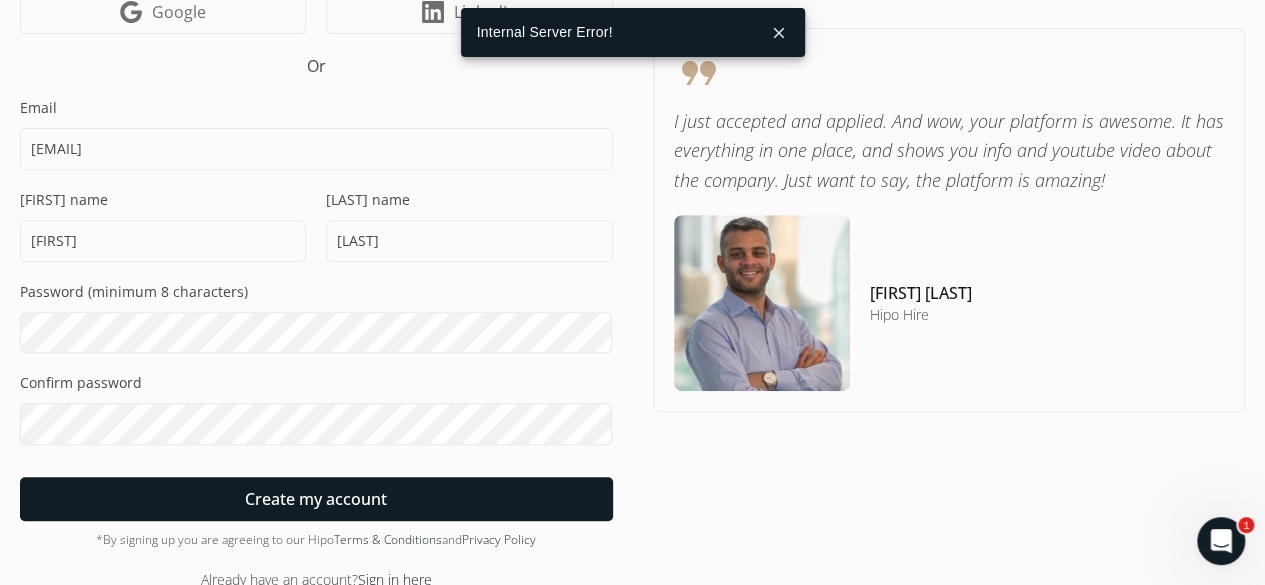 click on "close" at bounding box center (779, 33) 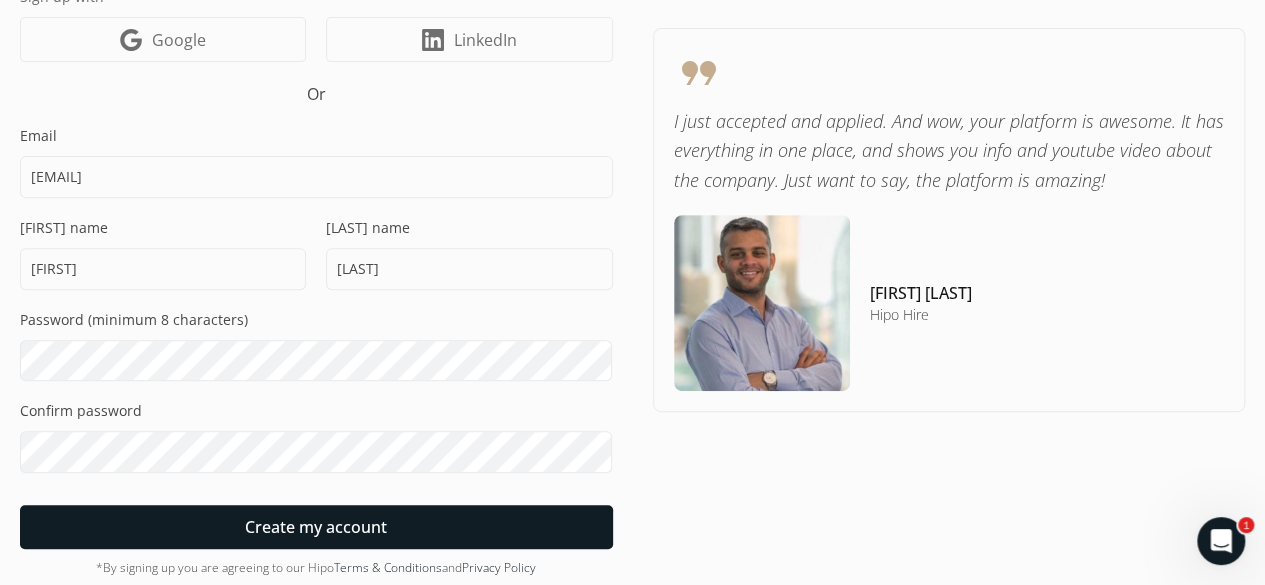 scroll, scrollTop: 354, scrollLeft: 0, axis: vertical 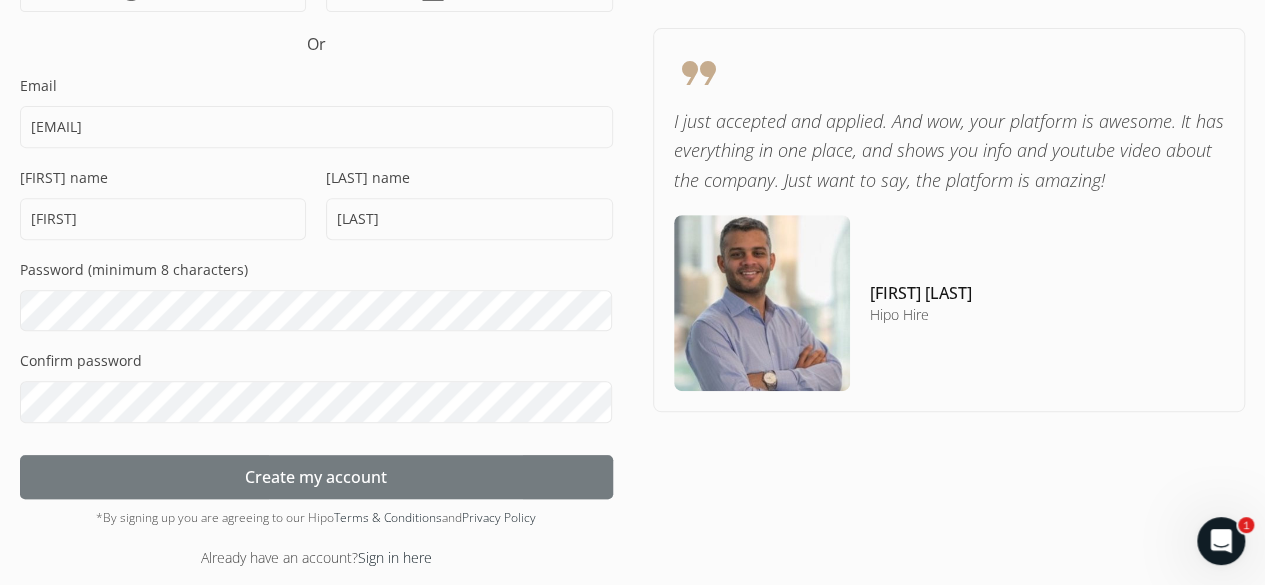 click on "Create my account" at bounding box center (316, 477) 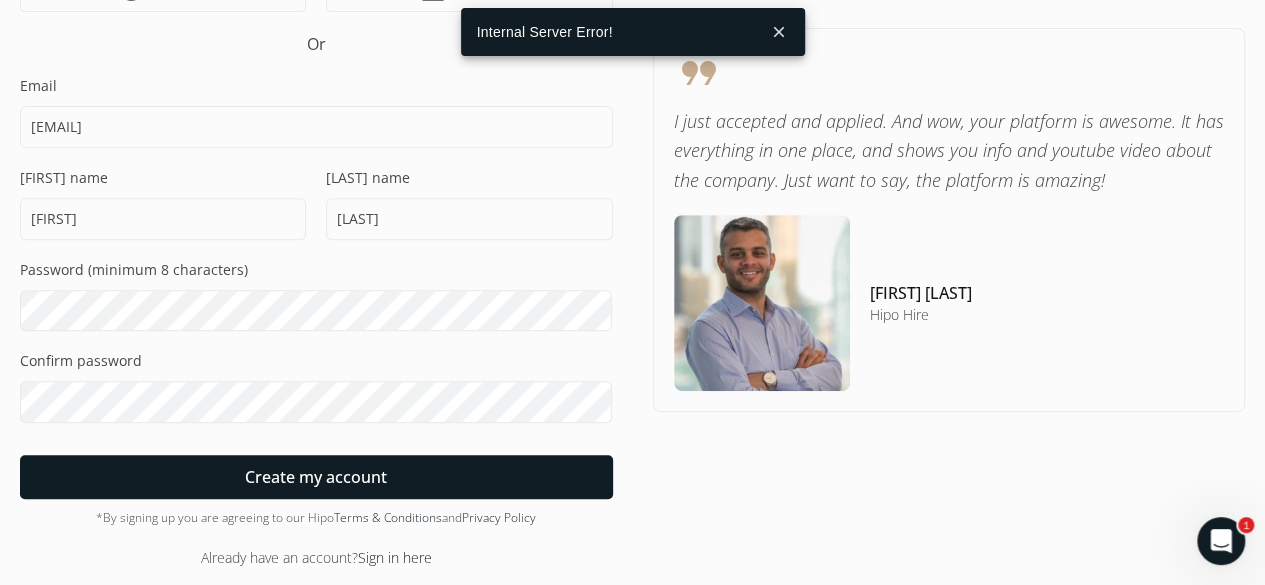 click on "Sign in here" at bounding box center [395, 557] 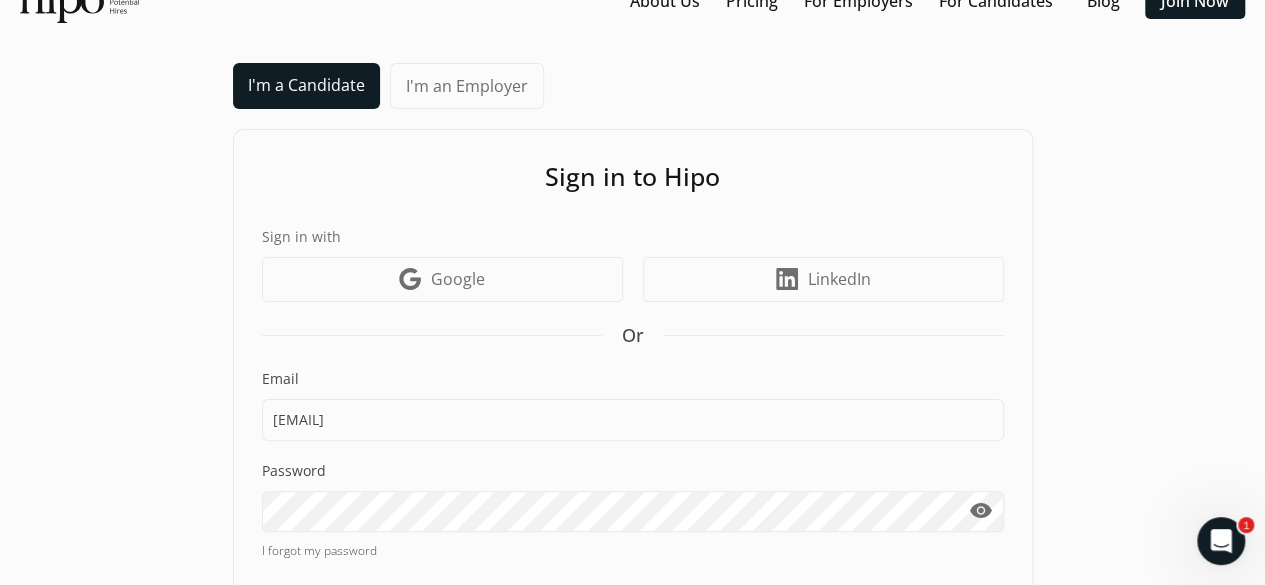 scroll, scrollTop: 179, scrollLeft: 0, axis: vertical 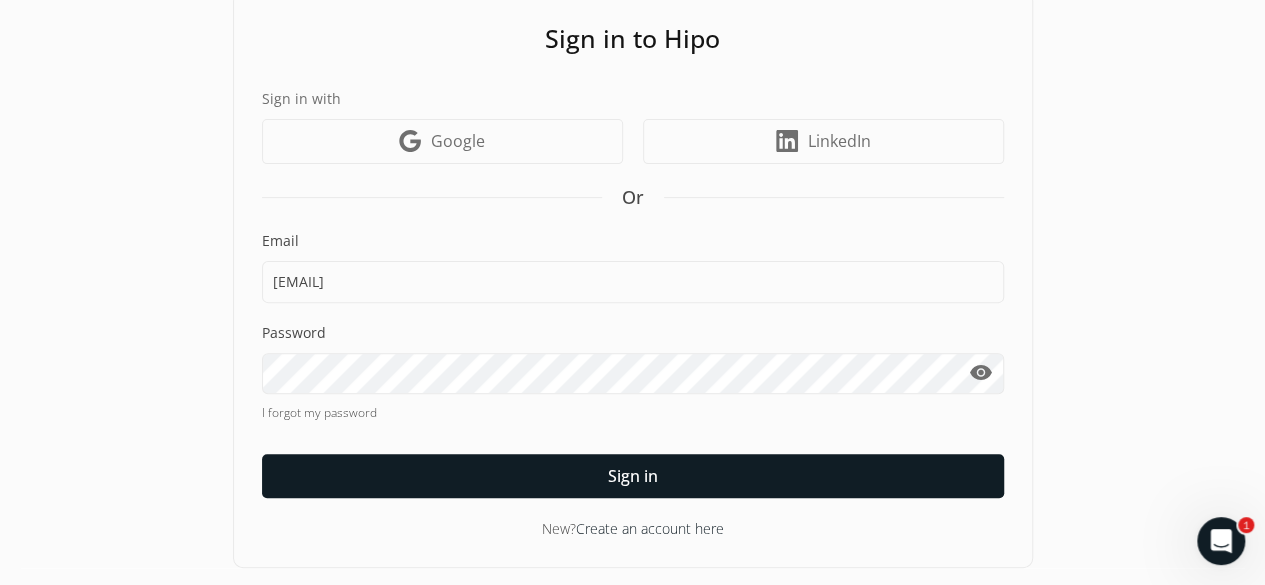 click on "visibility" at bounding box center (981, 373) 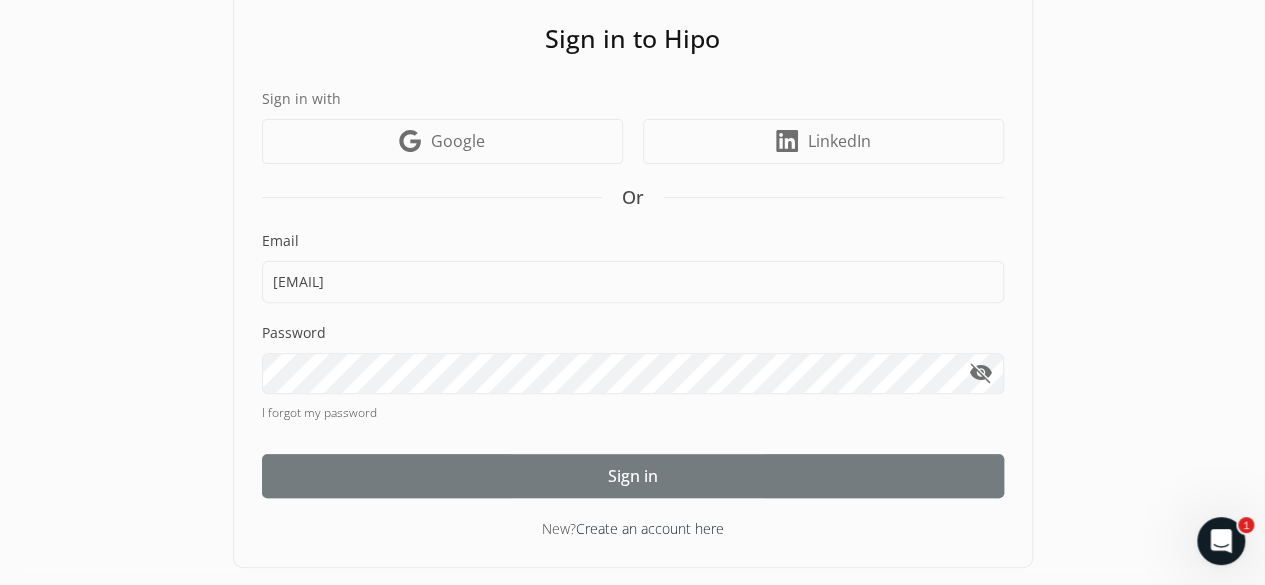 click on "Sign in" at bounding box center (633, 476) 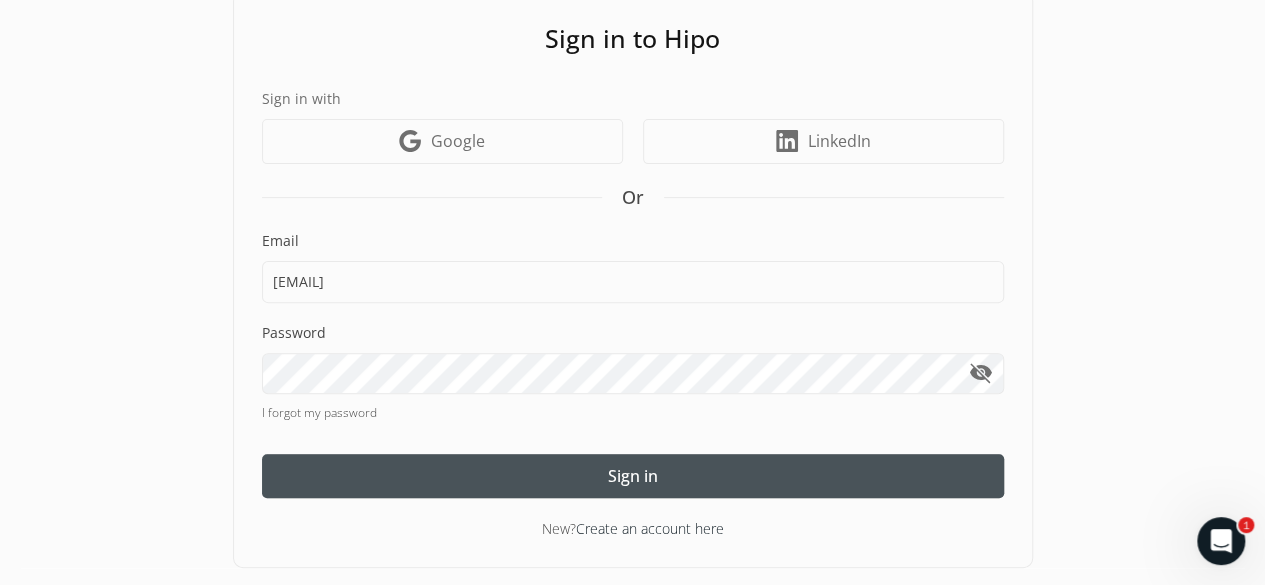 click on "Sign in" at bounding box center [633, 476] 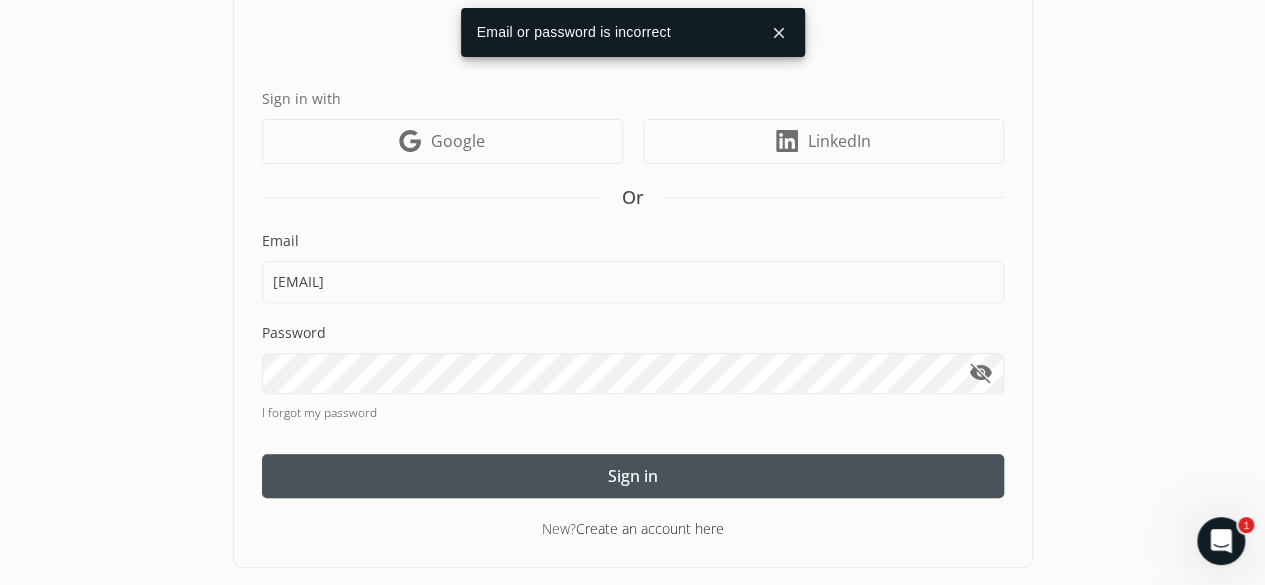click on "New?   Create an account here" 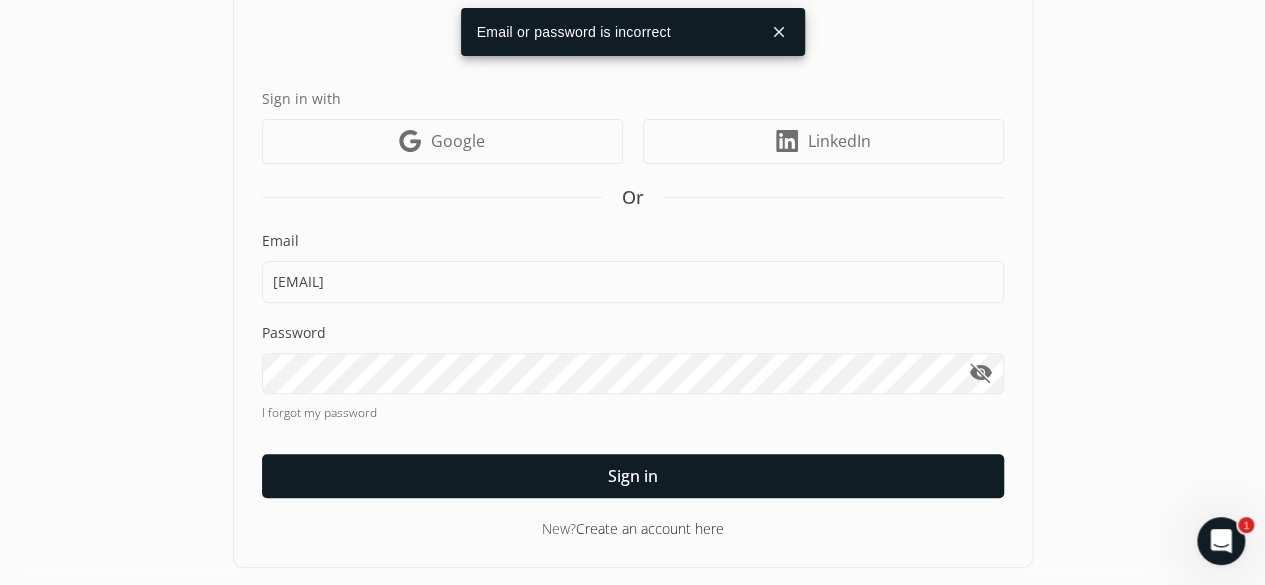 click on "Create an account here" at bounding box center (650, 528) 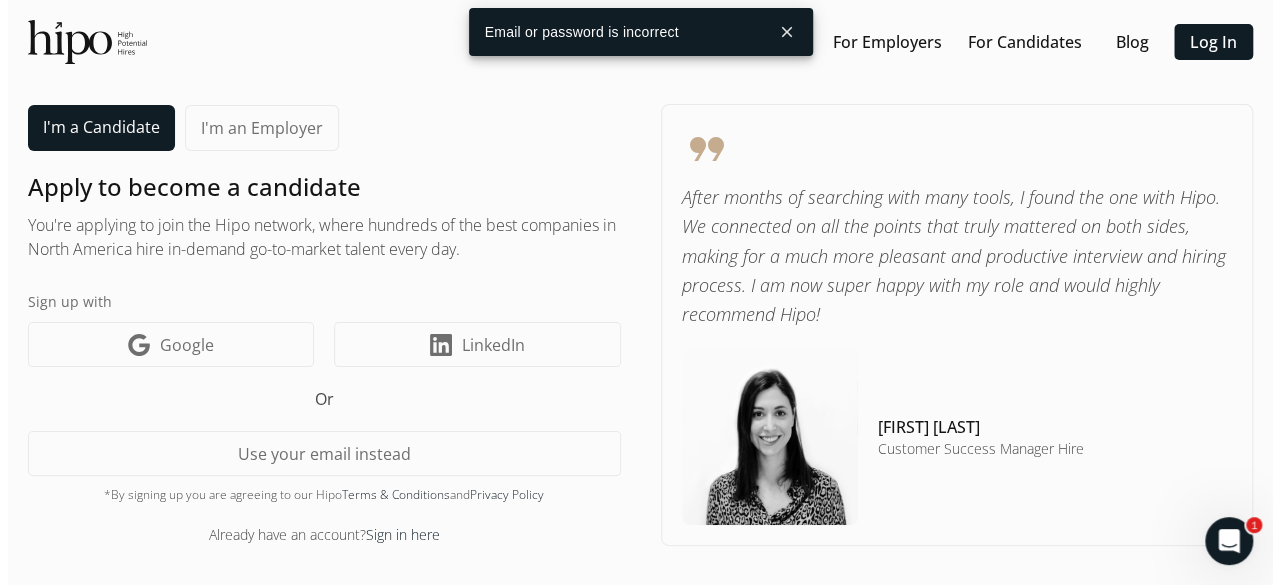 scroll, scrollTop: 0, scrollLeft: 0, axis: both 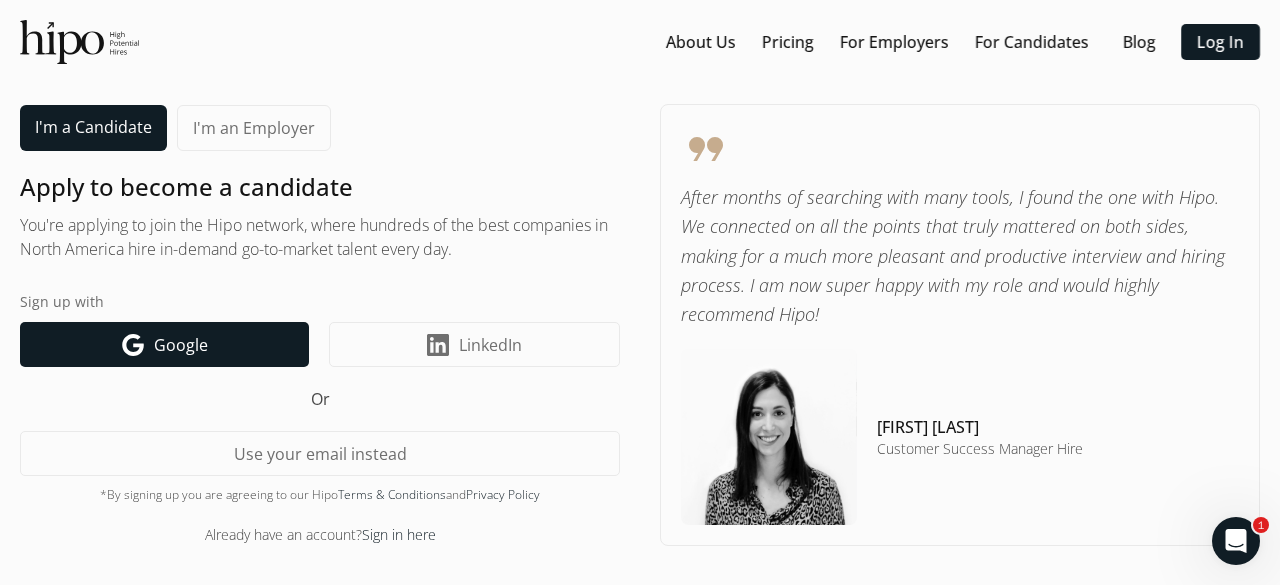 click on "Google icon Google" at bounding box center [164, 344] 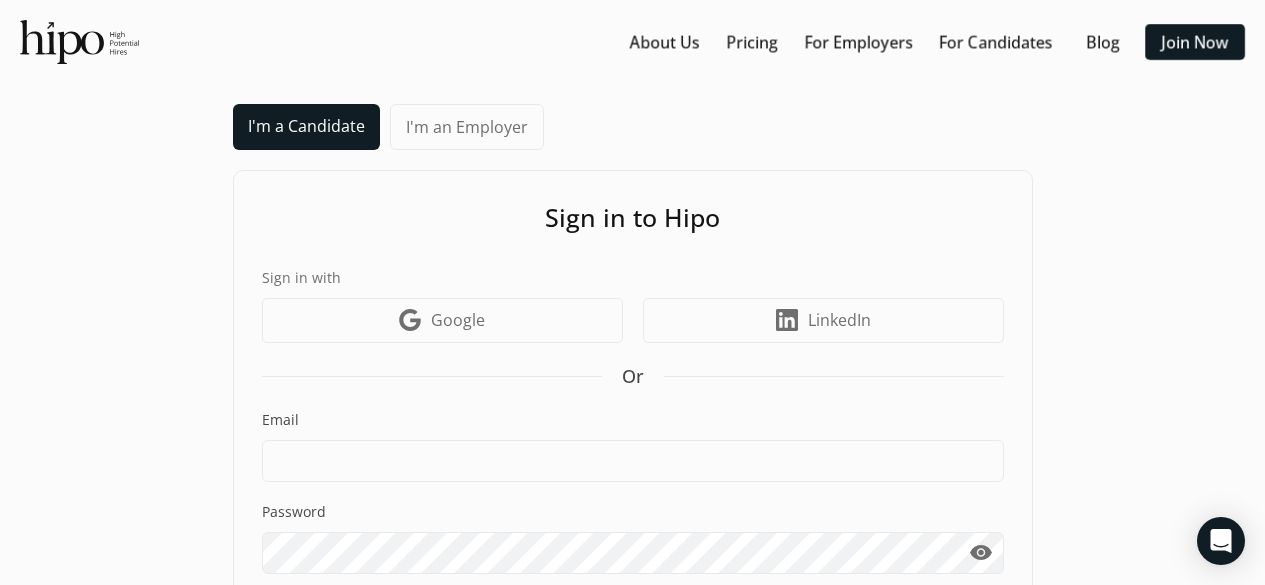 scroll, scrollTop: 0, scrollLeft: 0, axis: both 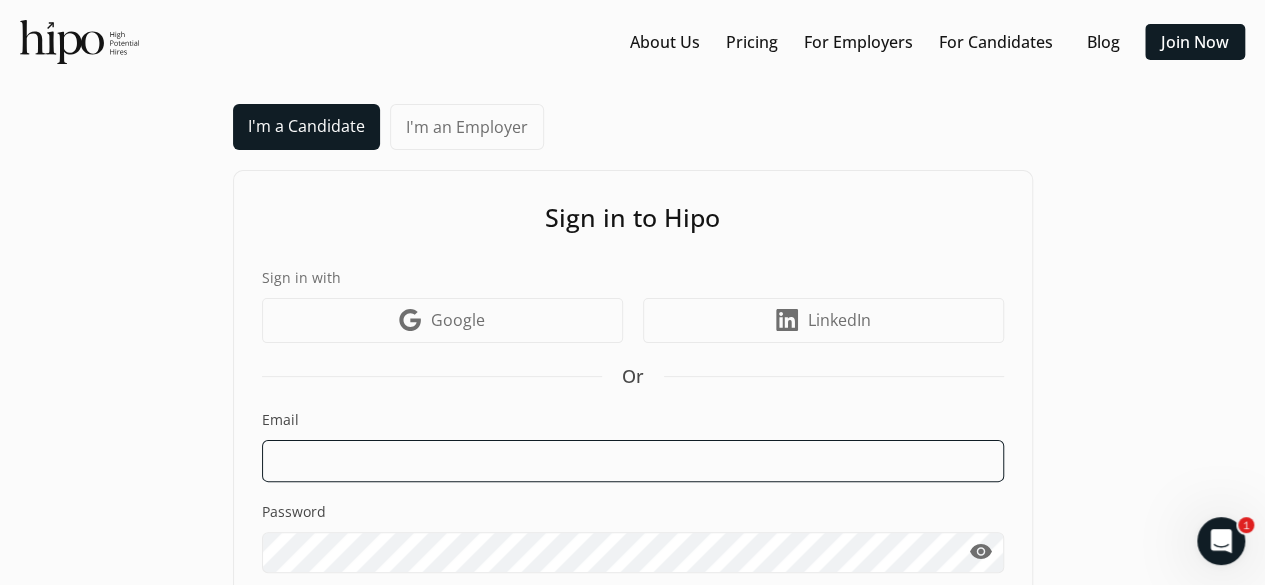 type on "[EMAIL]" 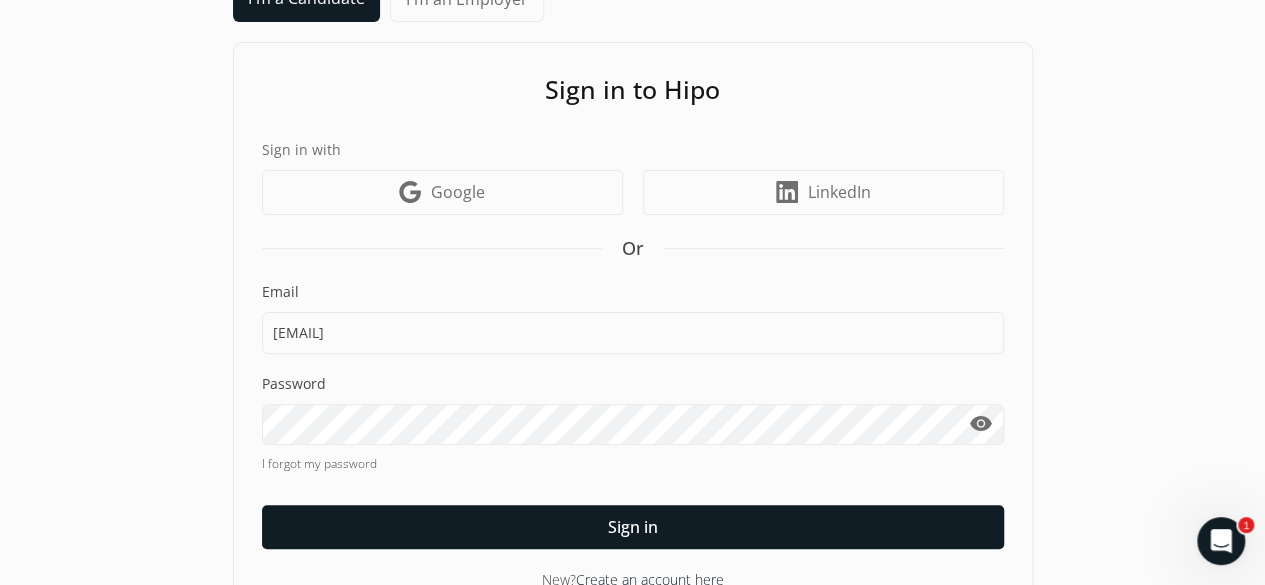 scroll, scrollTop: 179, scrollLeft: 0, axis: vertical 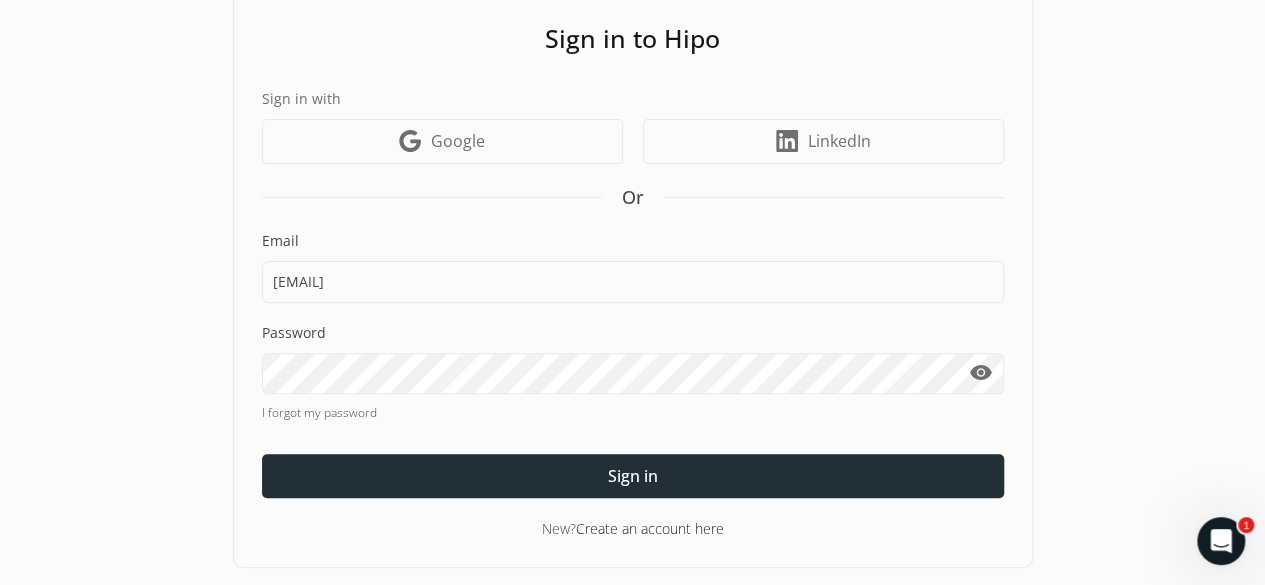 click at bounding box center (633, 476) 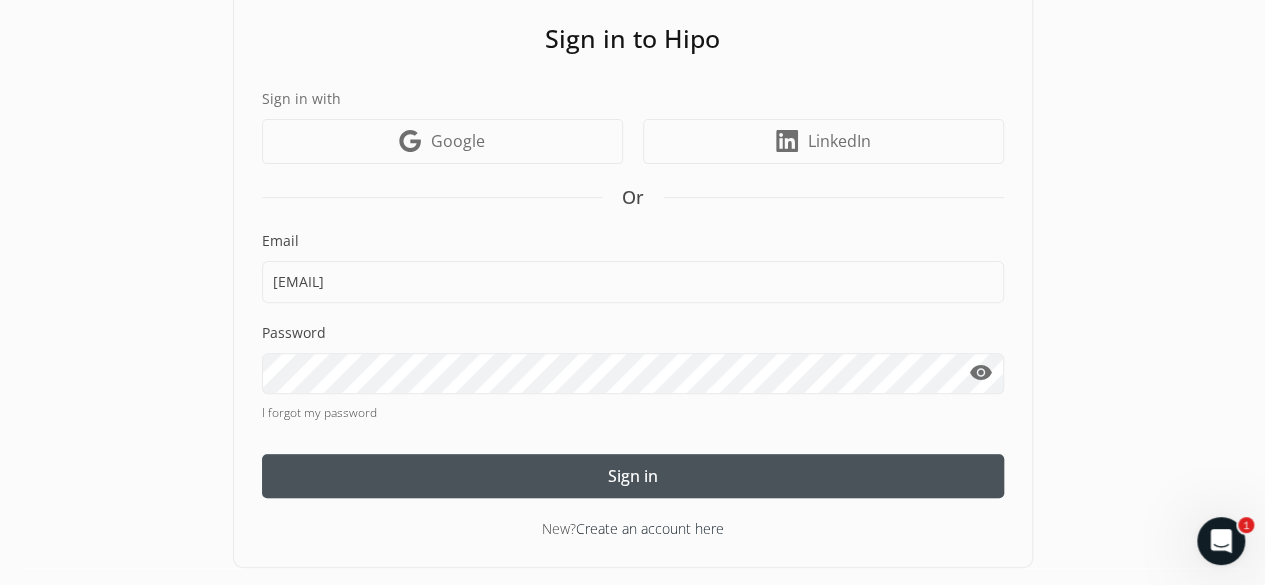 scroll, scrollTop: 0, scrollLeft: 0, axis: both 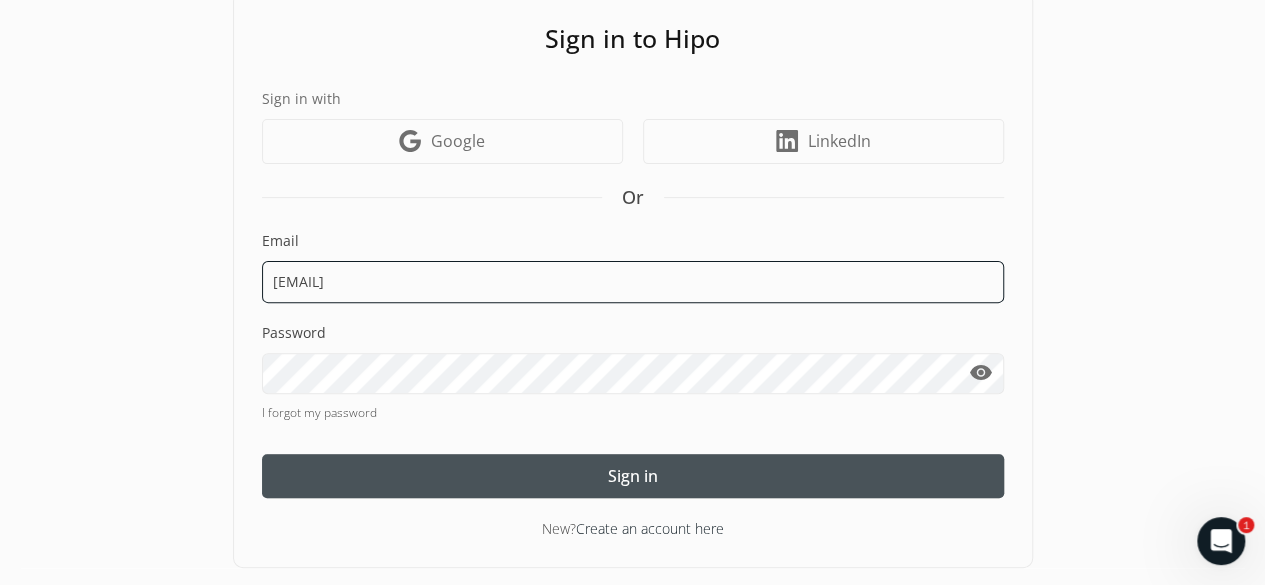click on "[EMAIL]" at bounding box center (633, 282) 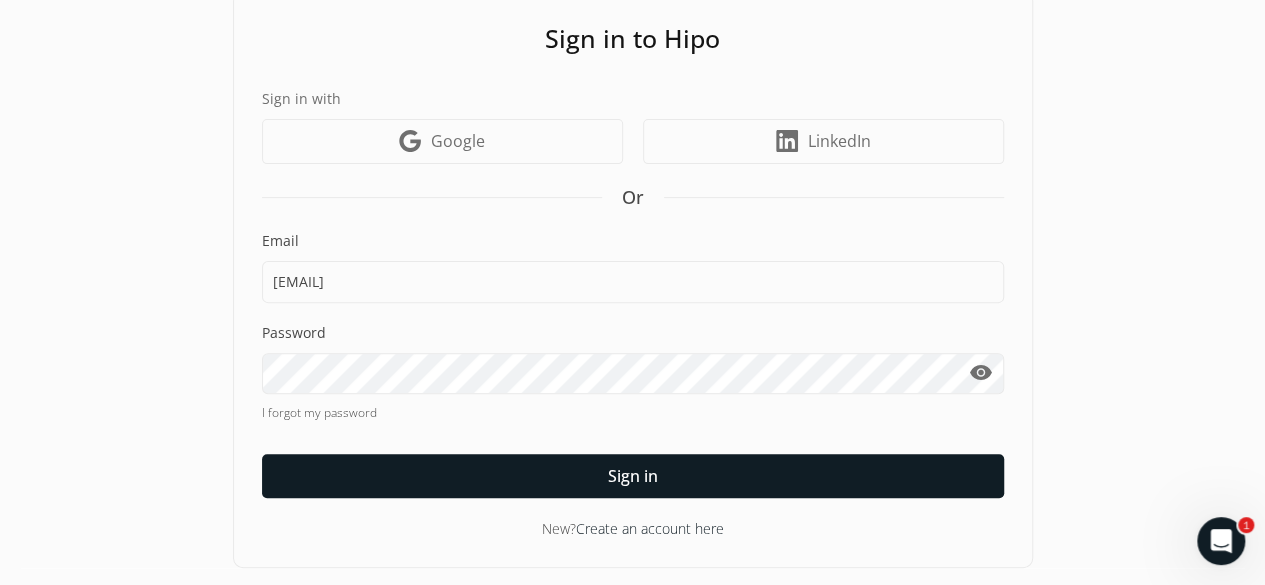 click on "I'm a Candidate   I'm an Employer  Sign in to Hipo Sign in with Google icon Google LinkedIn icon LinkedIn Or Email [EMAIL]  Password  visibility  I forgot my password   Sign in   New?   Create an account here" at bounding box center [632, 246] 